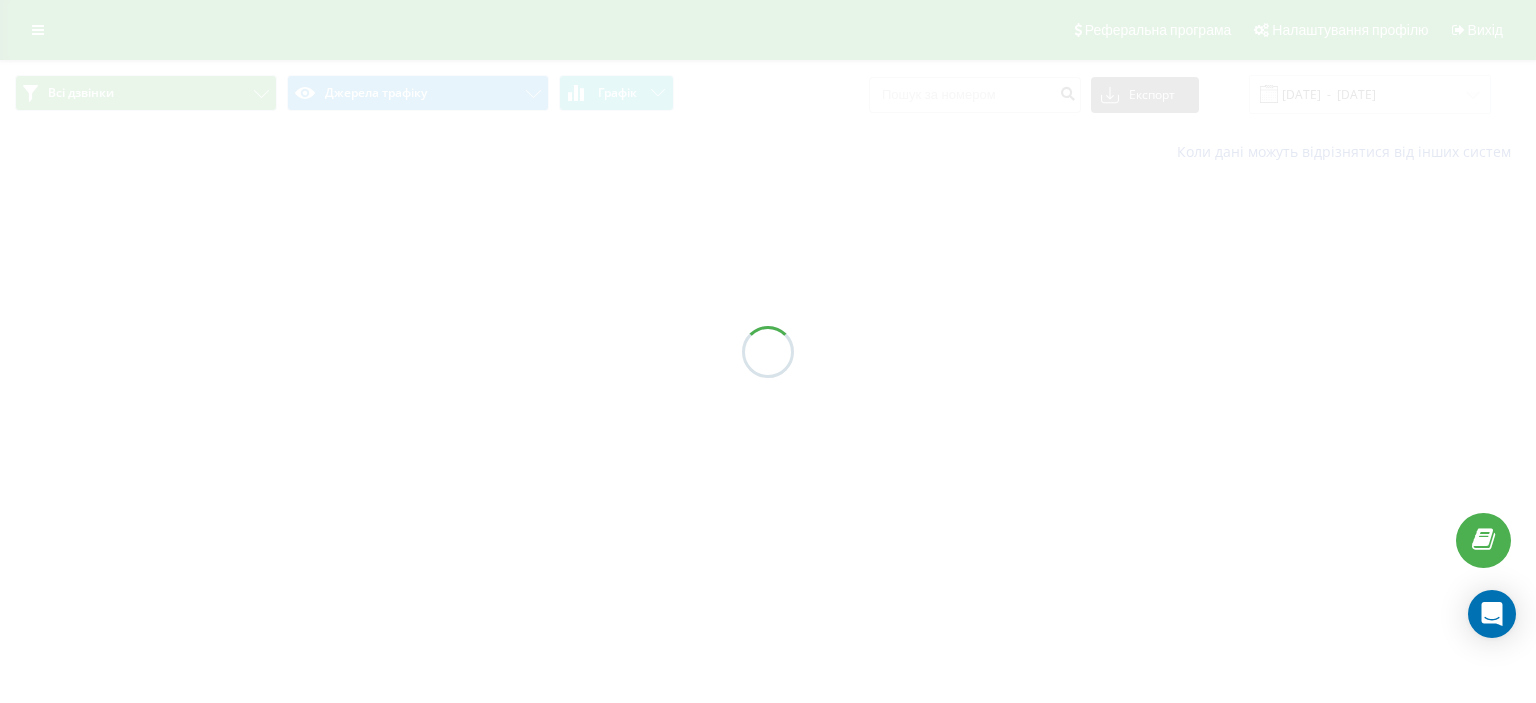 scroll, scrollTop: 0, scrollLeft: 0, axis: both 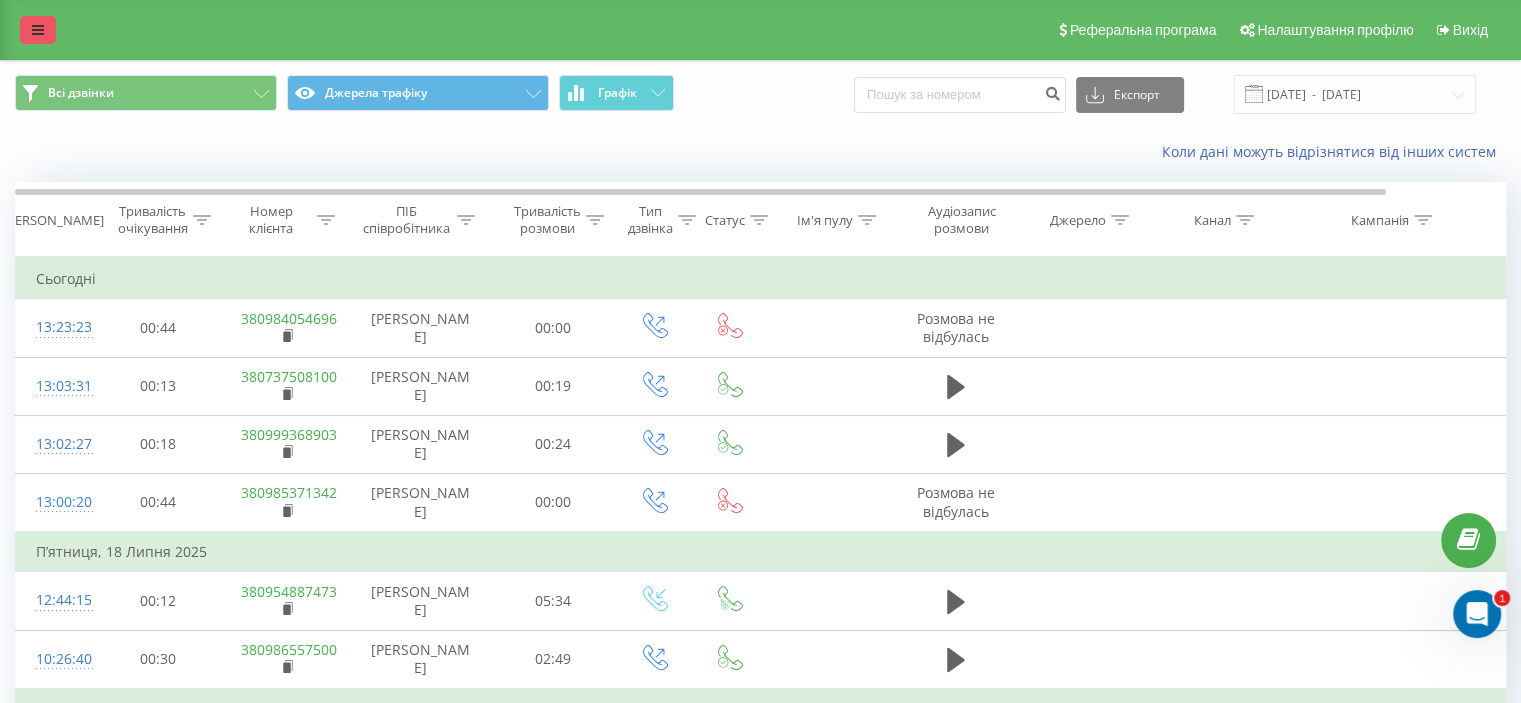 click at bounding box center [38, 30] 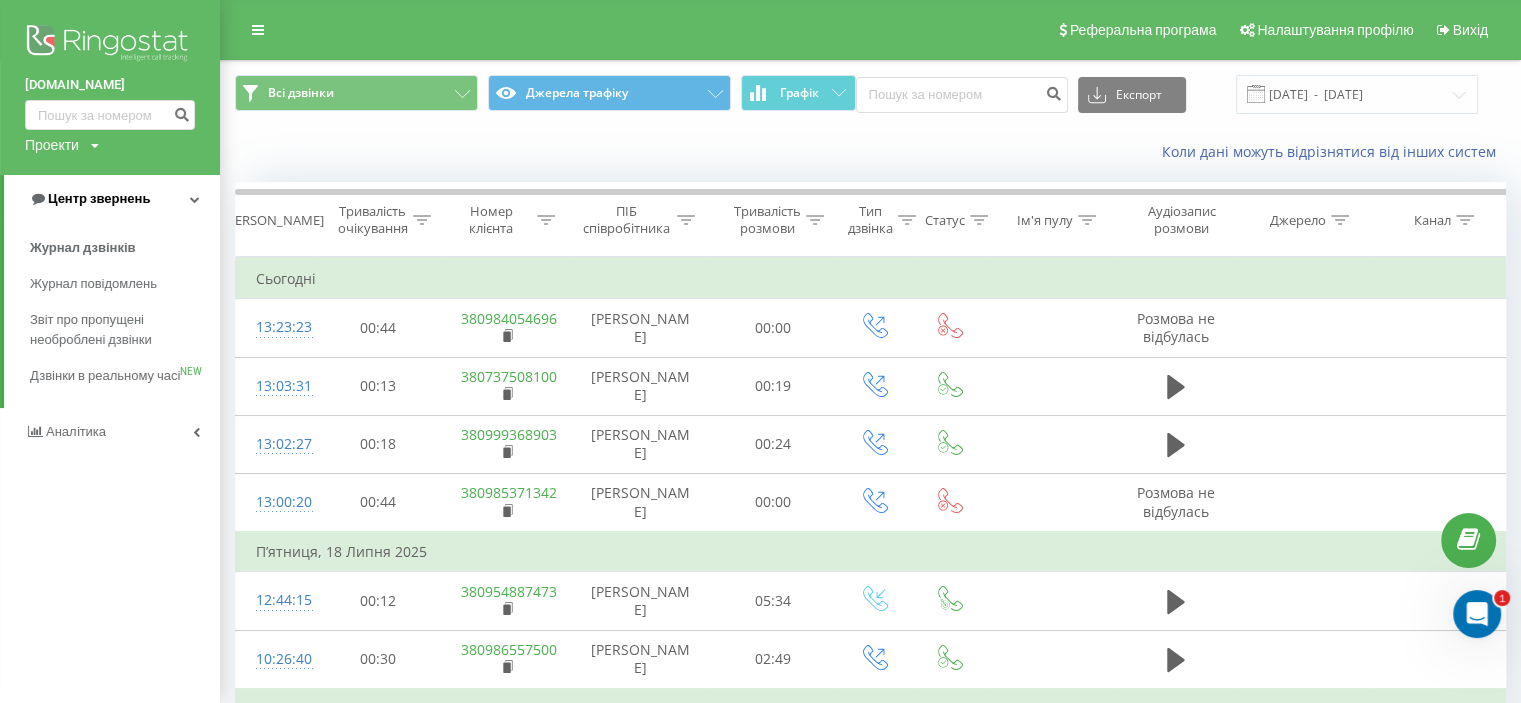 click on "Центр звернень" at bounding box center (112, 199) 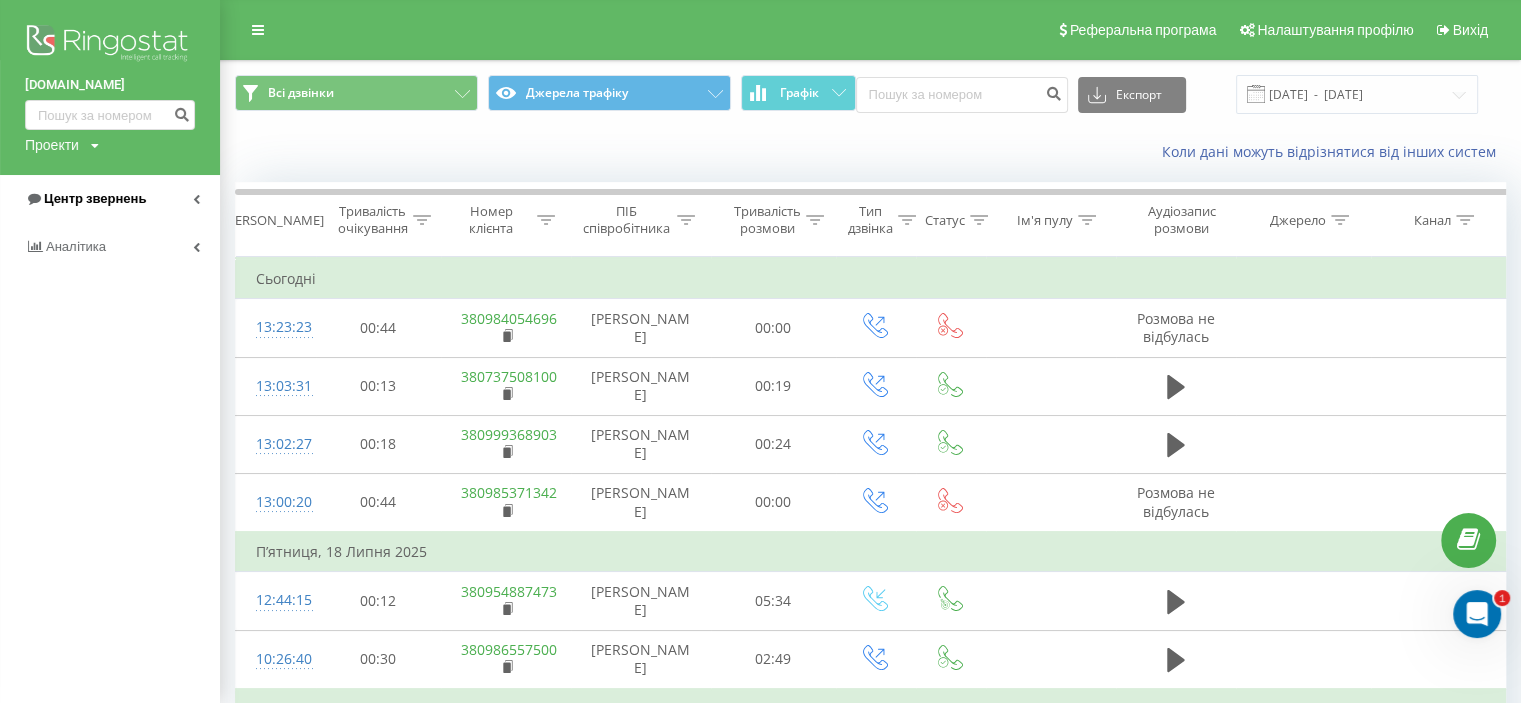 click on "Центр звернень" at bounding box center [110, 199] 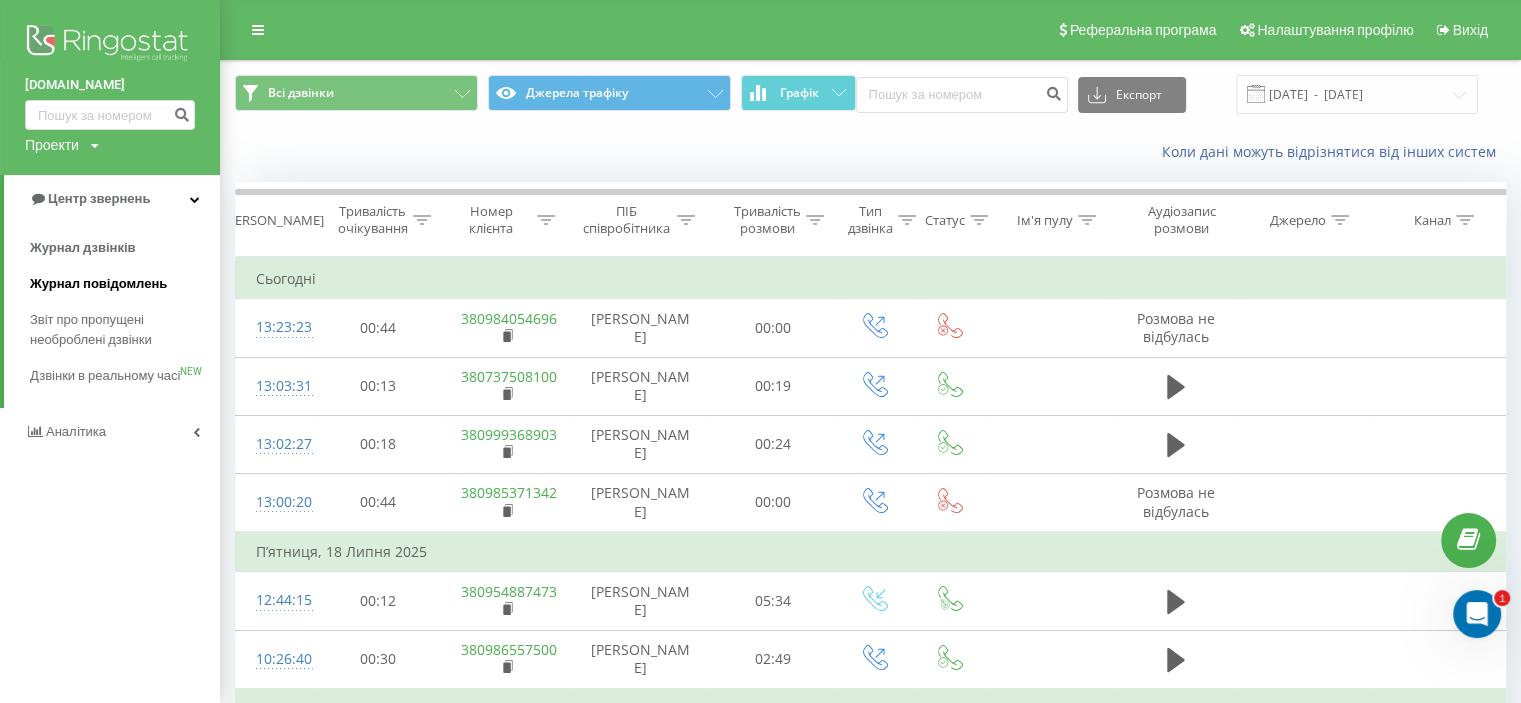 click on "Журнал повідомлень" at bounding box center [98, 284] 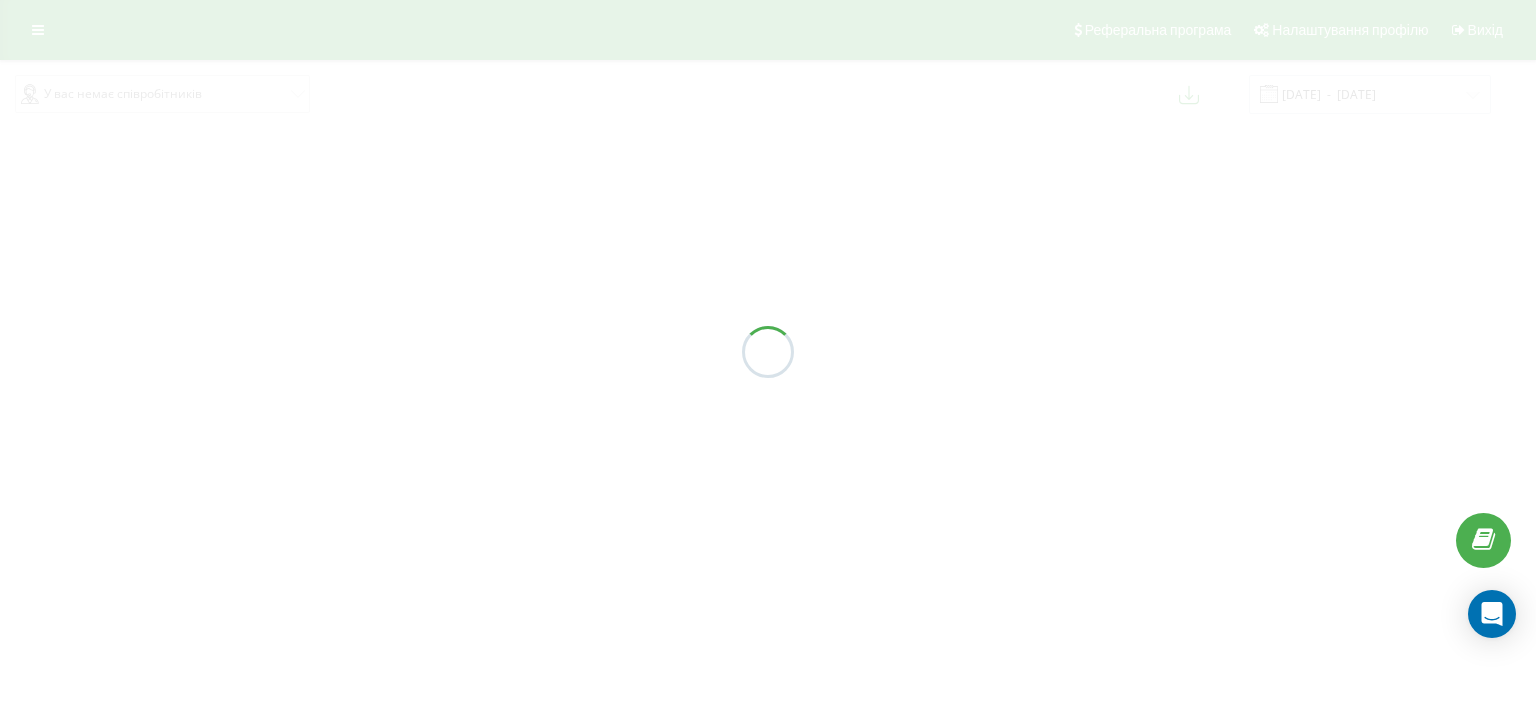 scroll, scrollTop: 0, scrollLeft: 0, axis: both 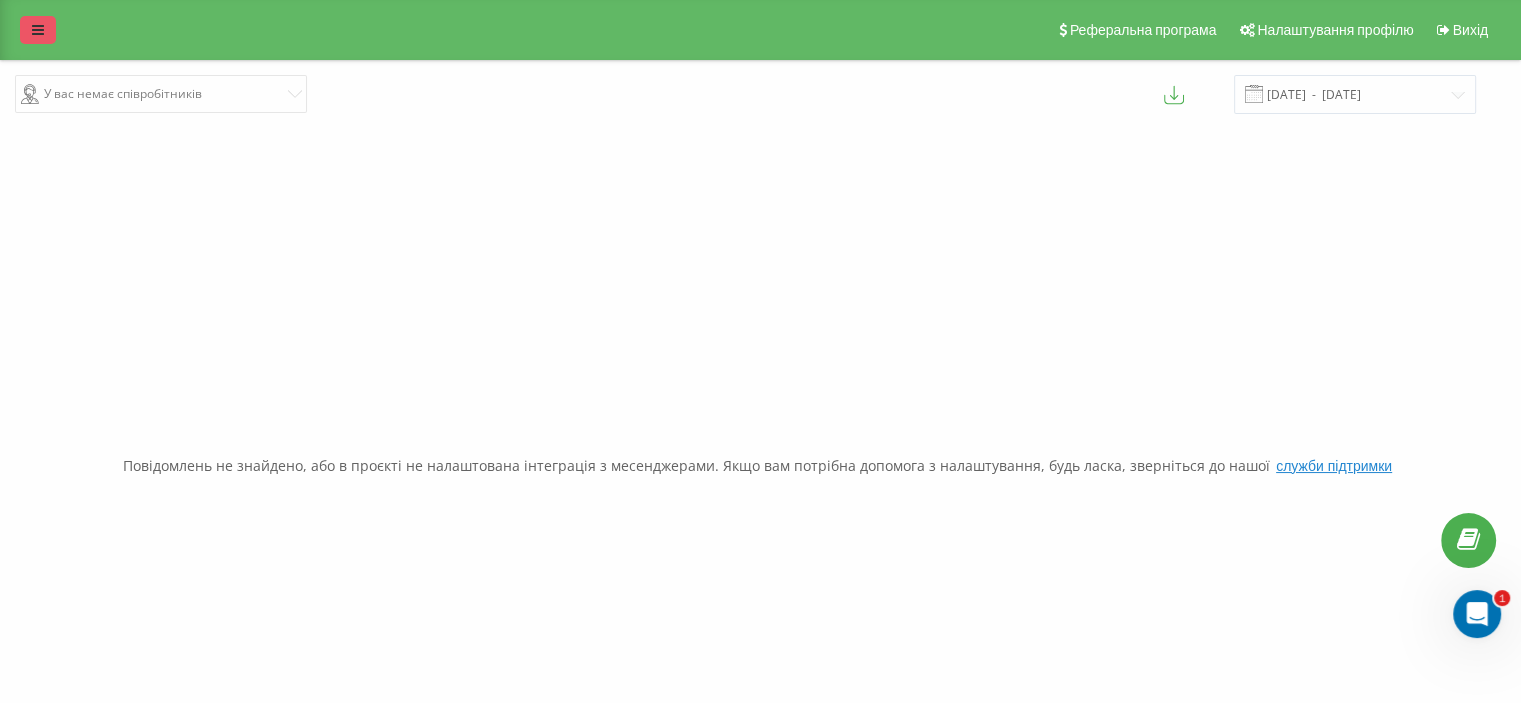 click at bounding box center (38, 30) 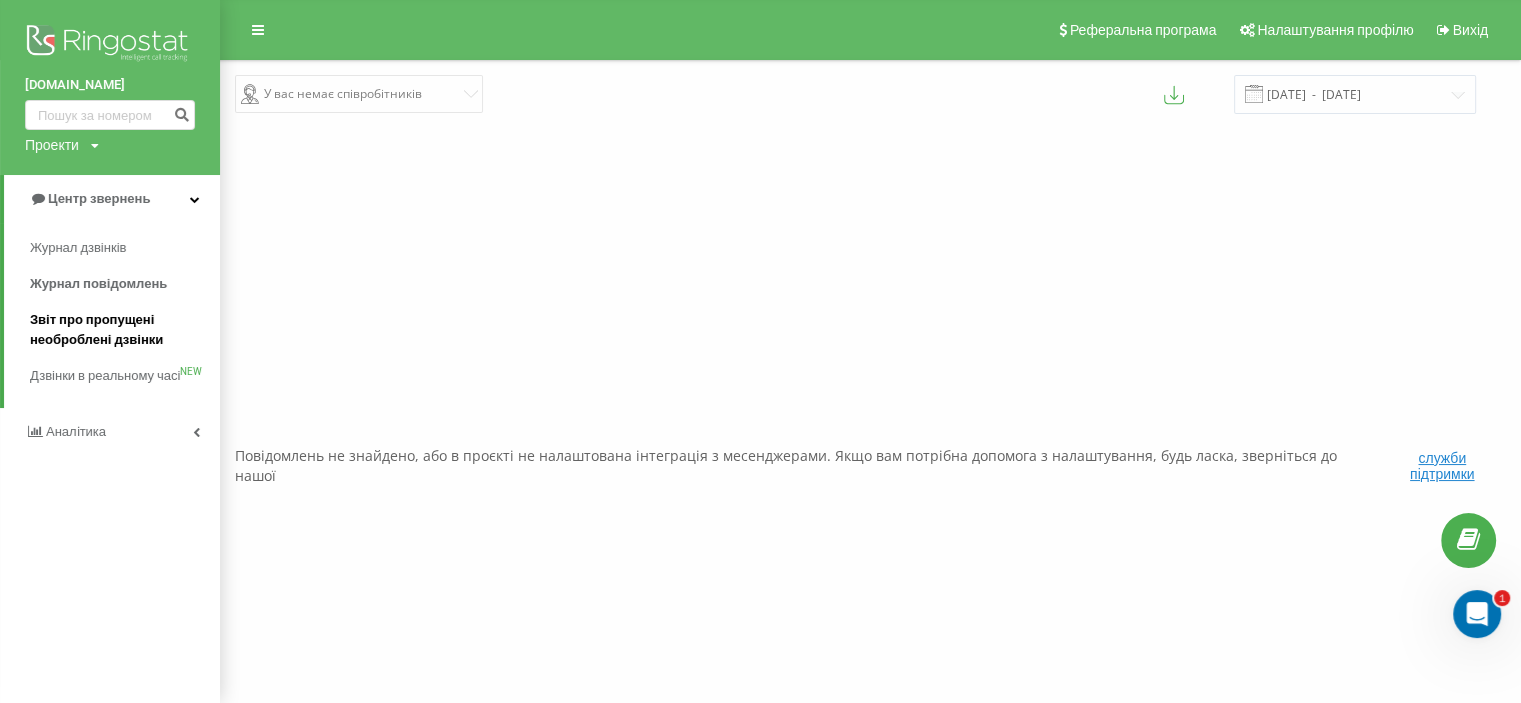 click on "Звіт про пропущені необроблені дзвінки" at bounding box center (120, 330) 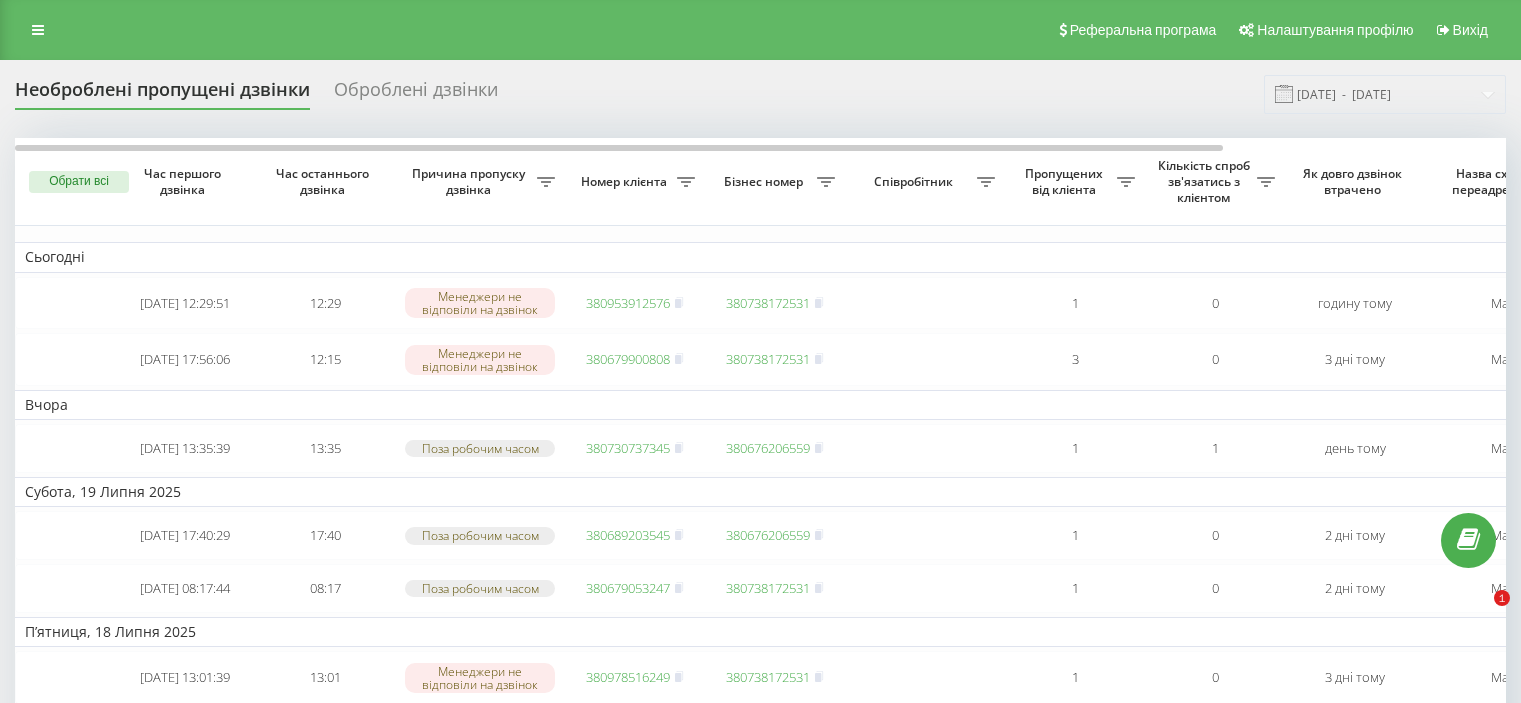 scroll, scrollTop: 0, scrollLeft: 0, axis: both 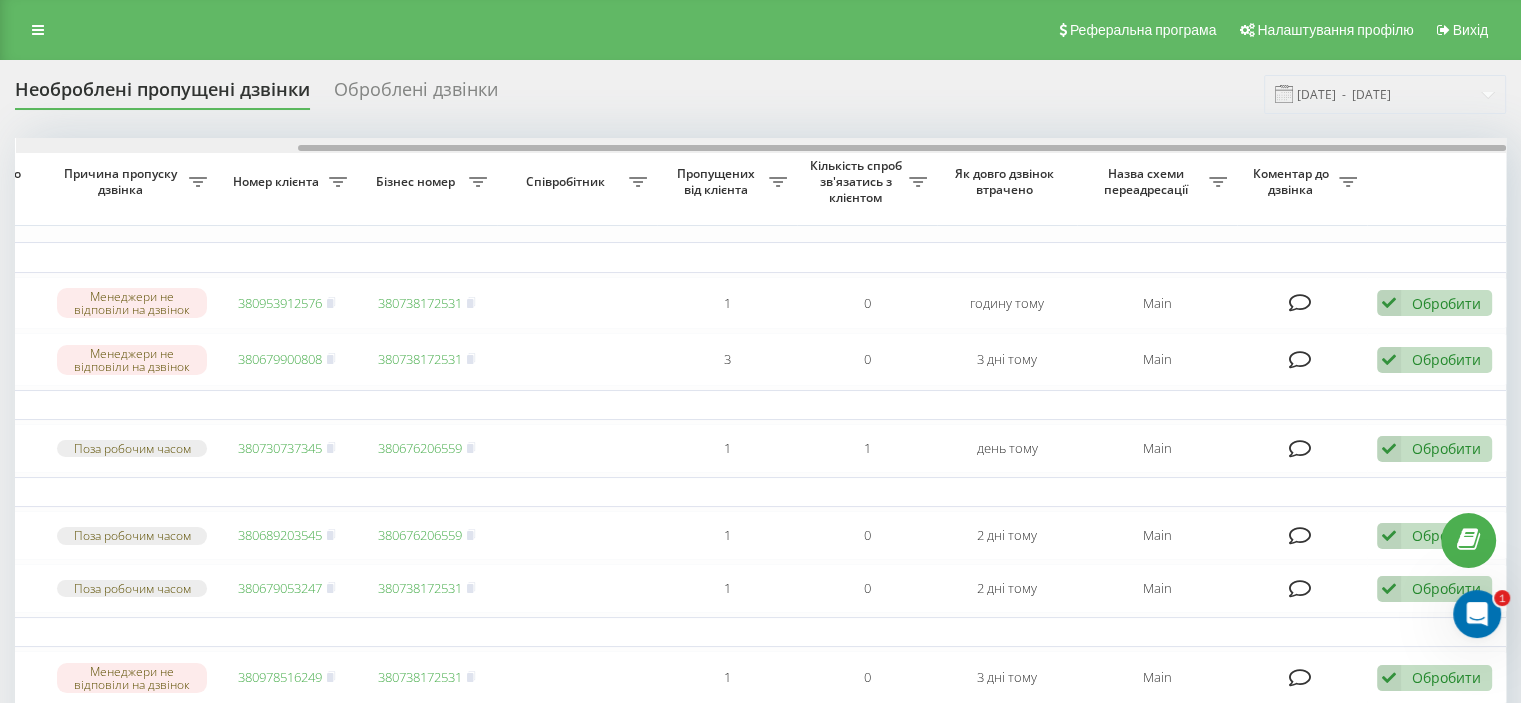 drag, startPoint x: 914, startPoint y: 149, endPoint x: 1197, endPoint y: 154, distance: 283.04416 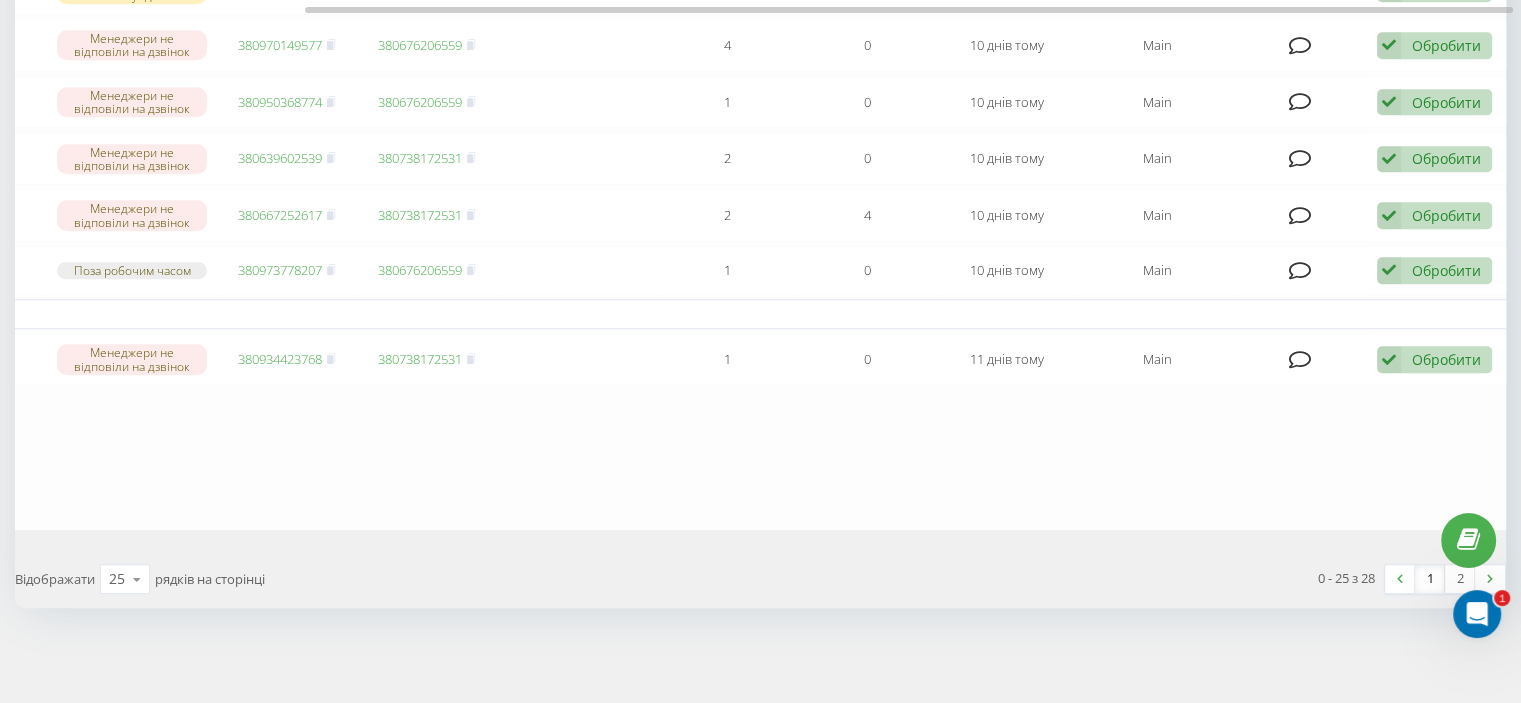 scroll, scrollTop: 1719, scrollLeft: 0, axis: vertical 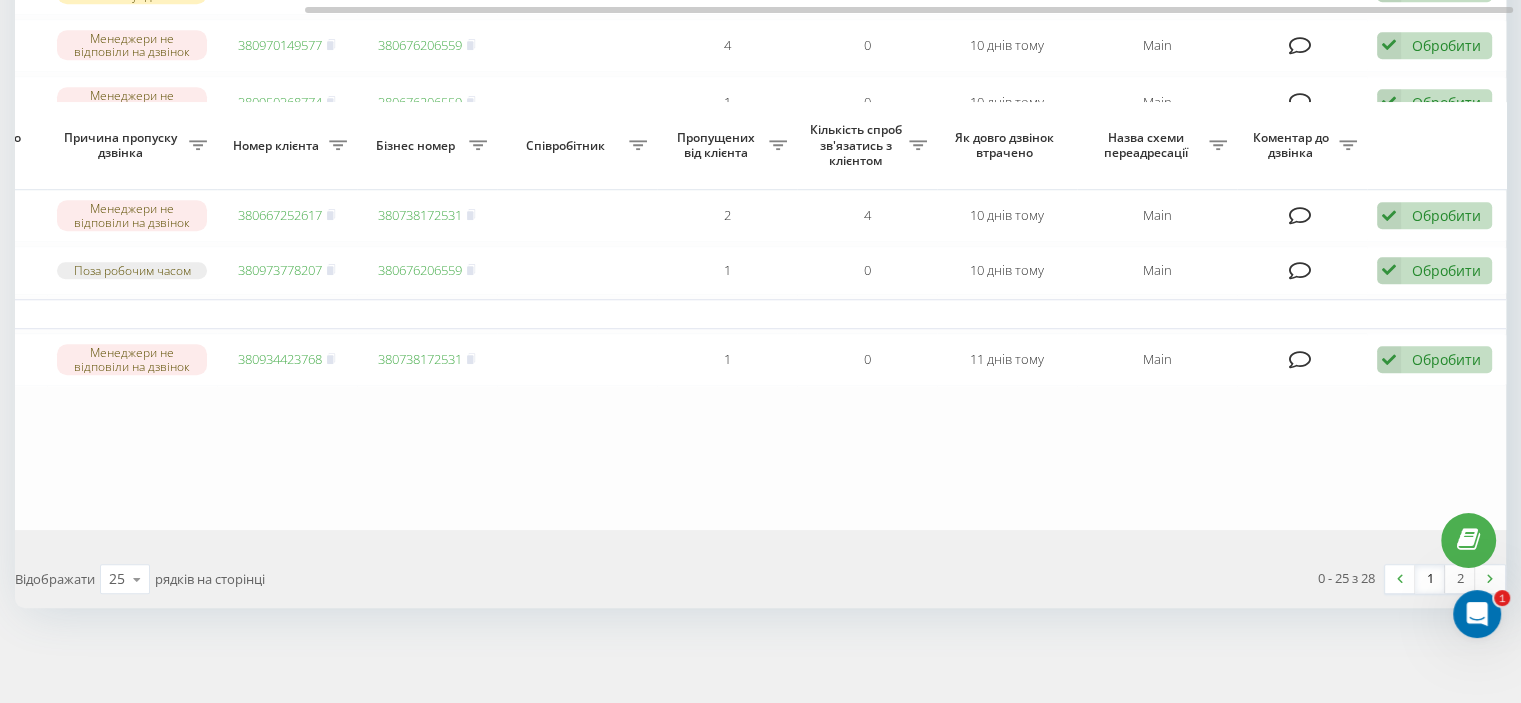 click 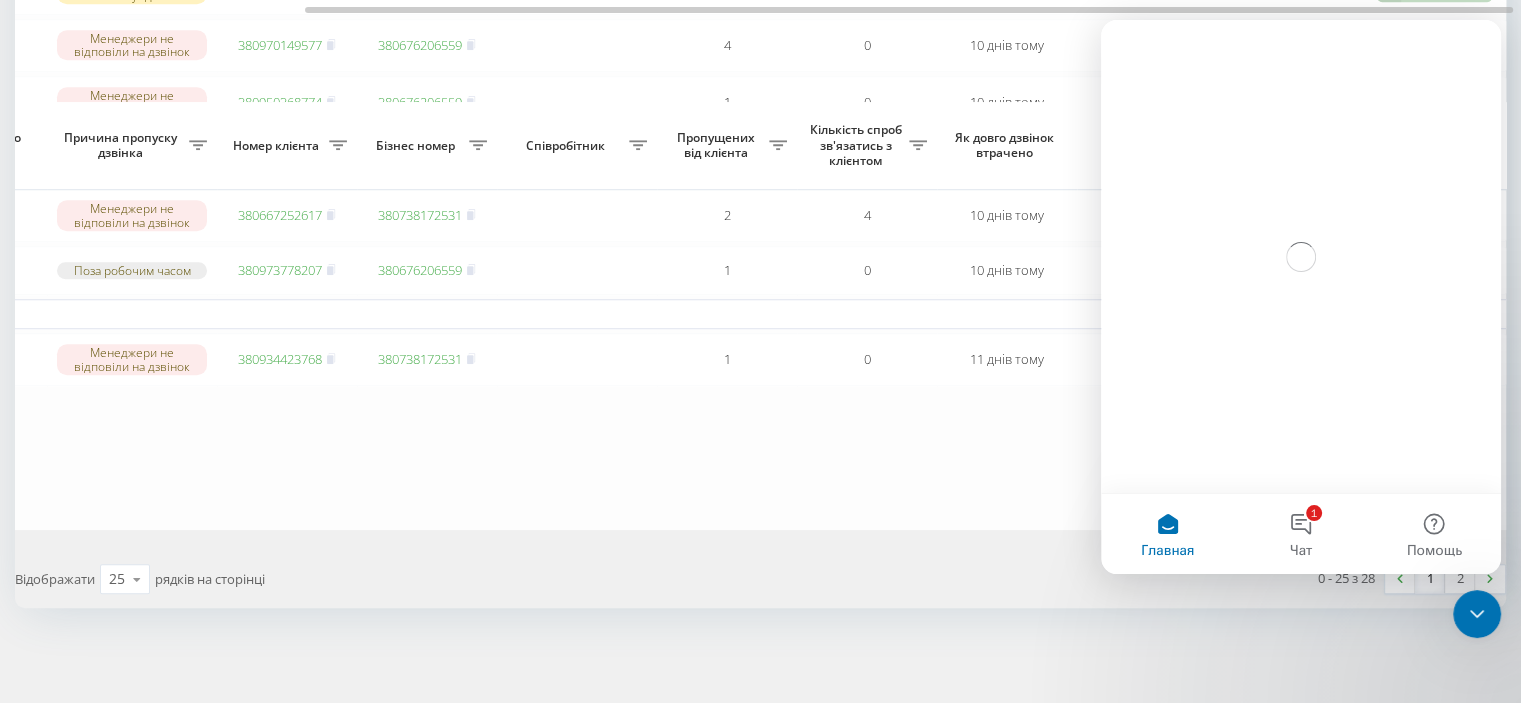 scroll, scrollTop: 0, scrollLeft: 0, axis: both 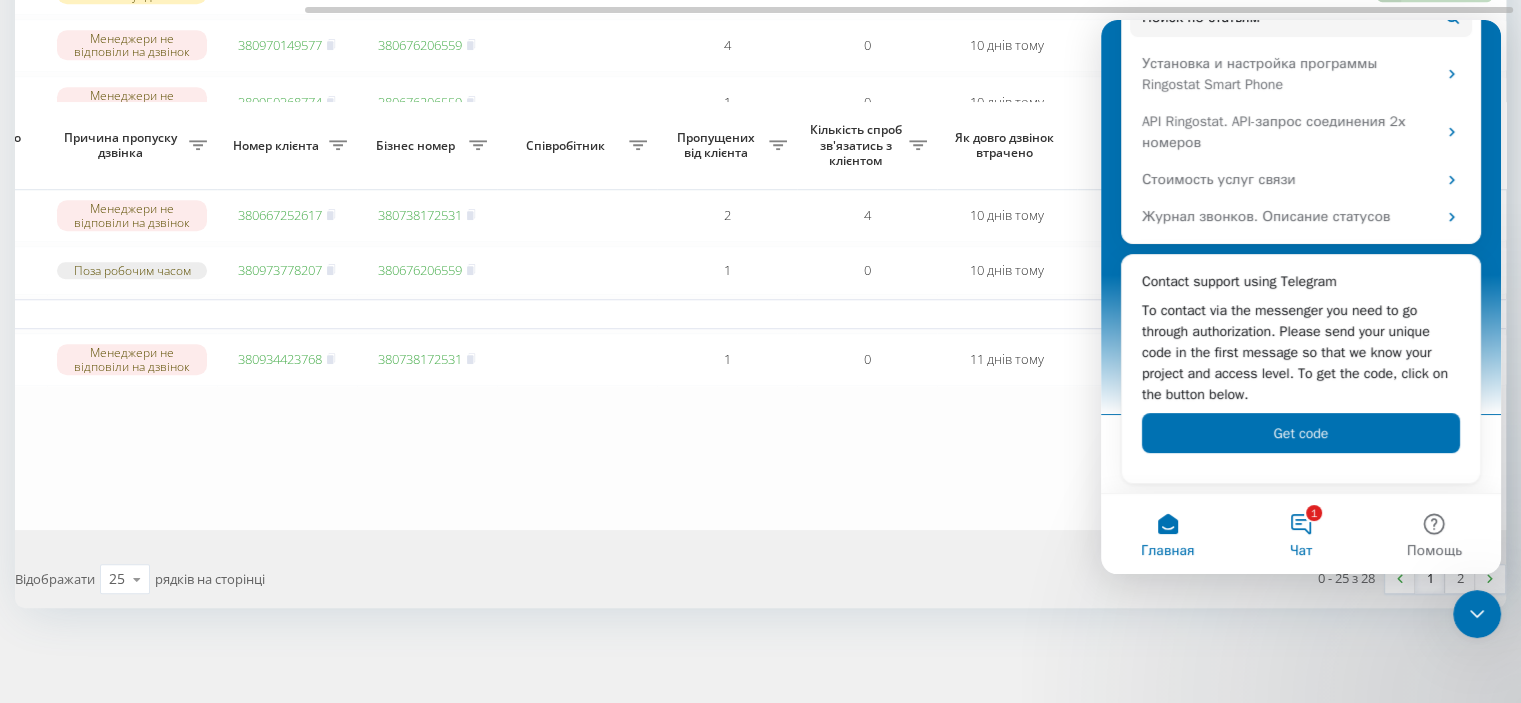 click on "1 Чат" at bounding box center [1300, 534] 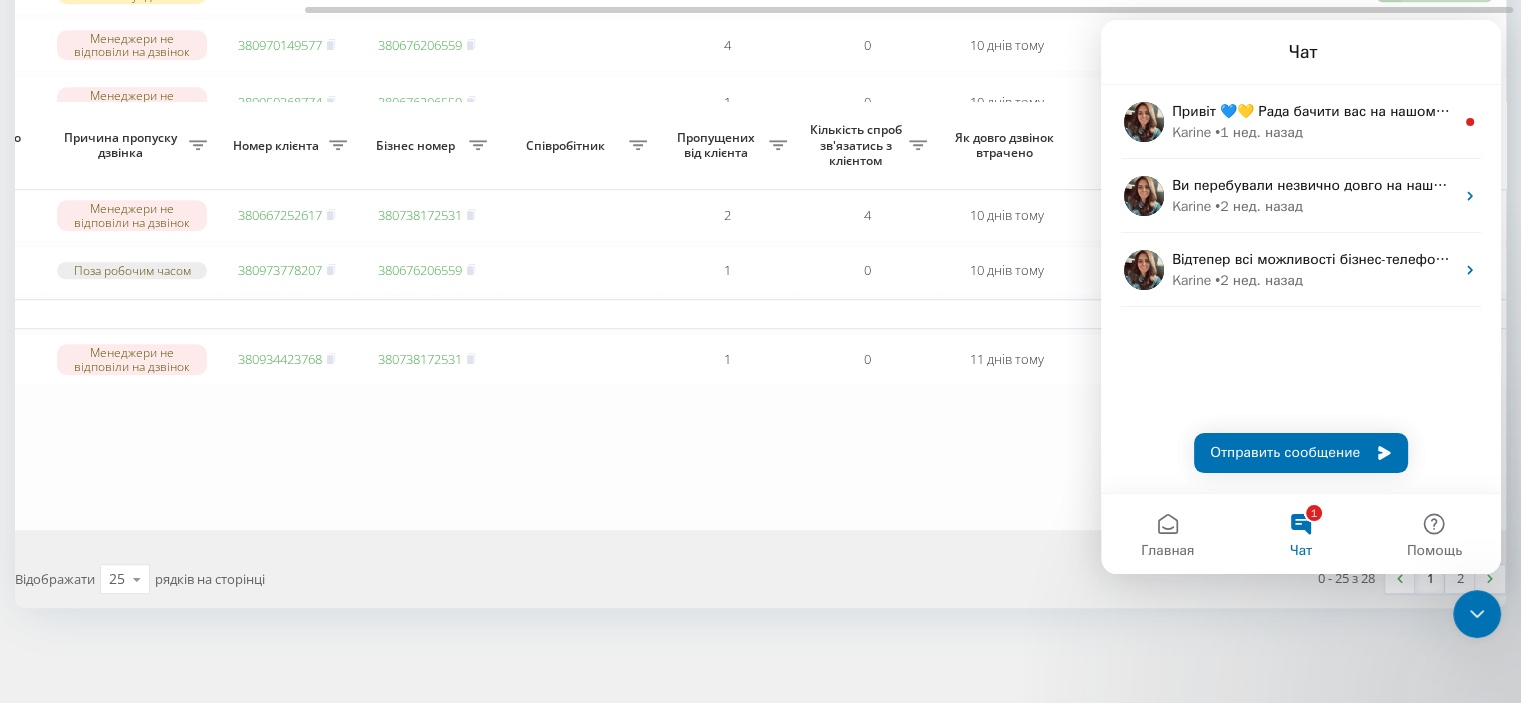 click on "1 Чат" at bounding box center [1300, 534] 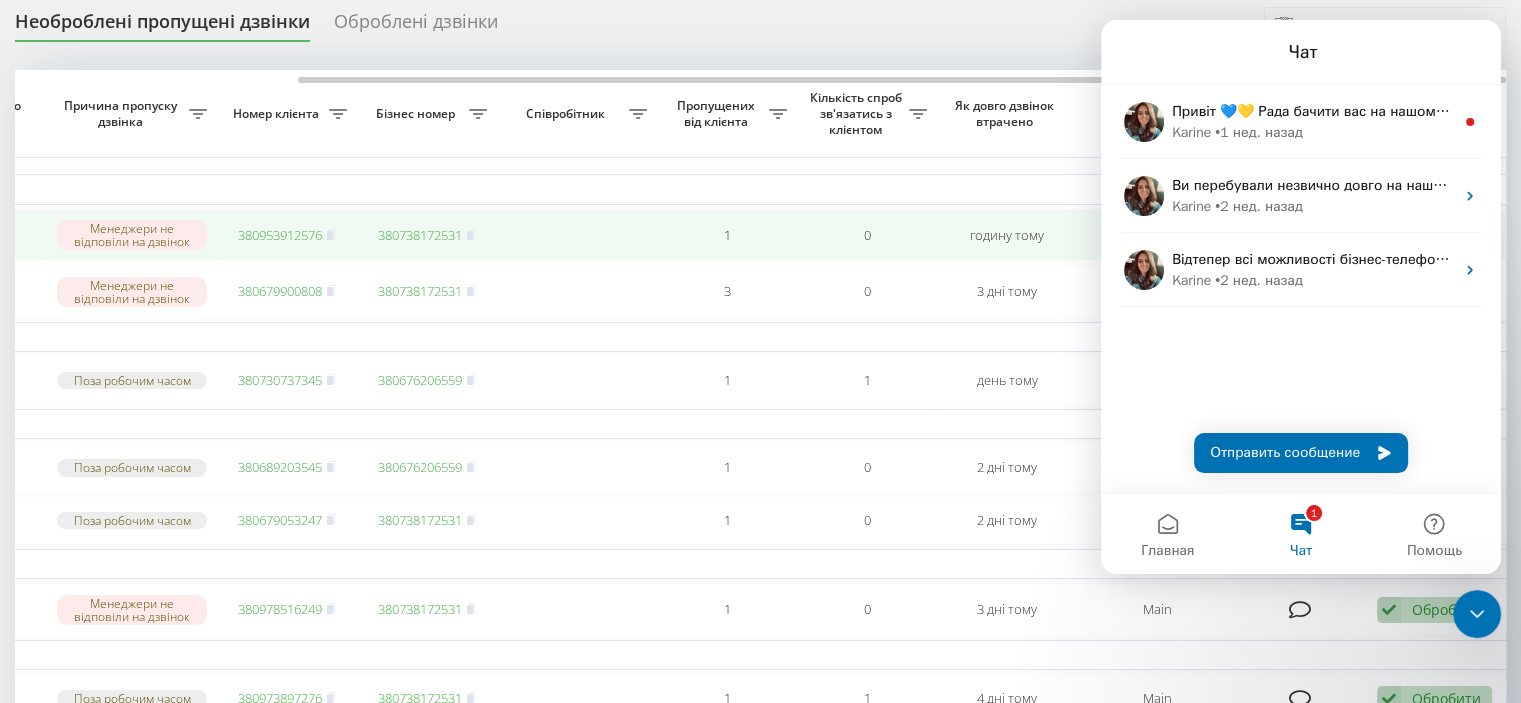 scroll, scrollTop: 100, scrollLeft: 0, axis: vertical 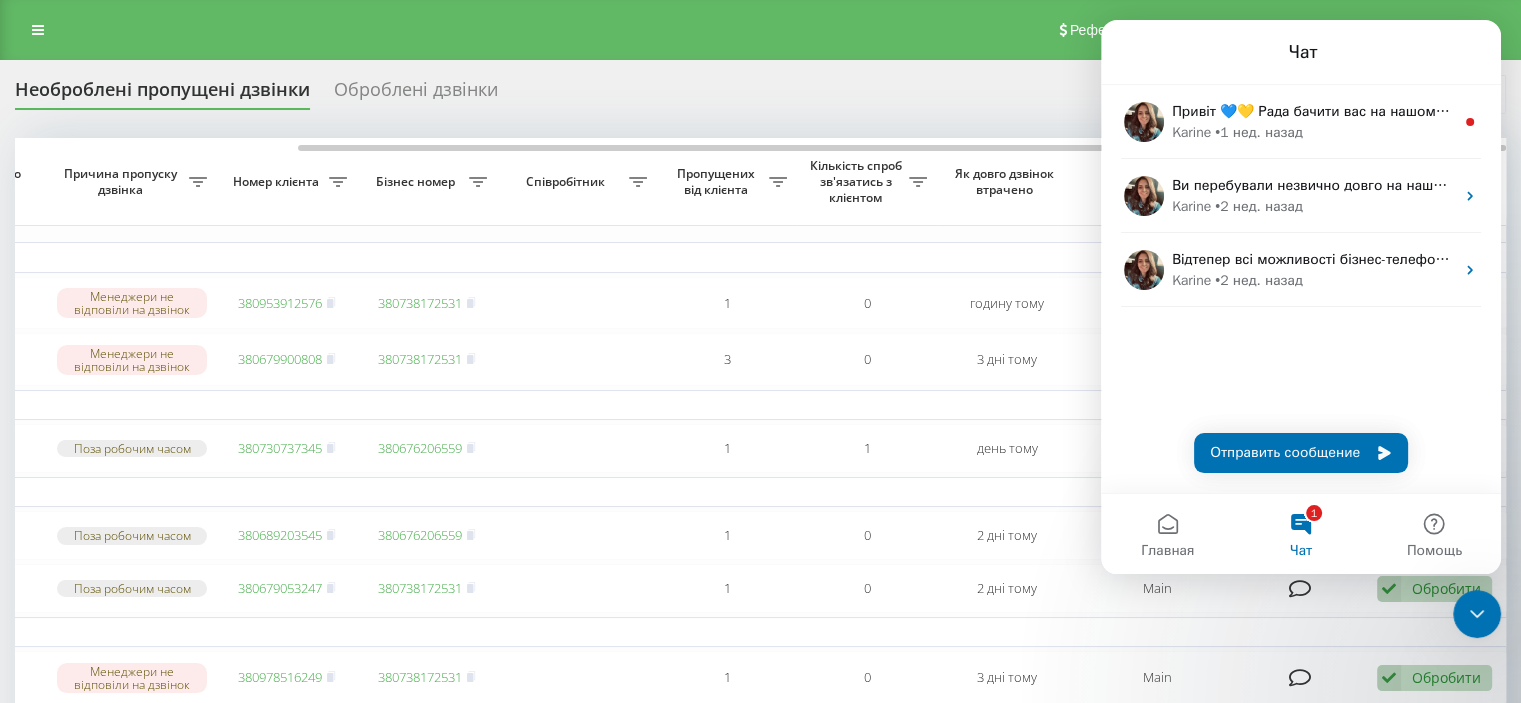 click on "1 Чат" at bounding box center [1300, 534] 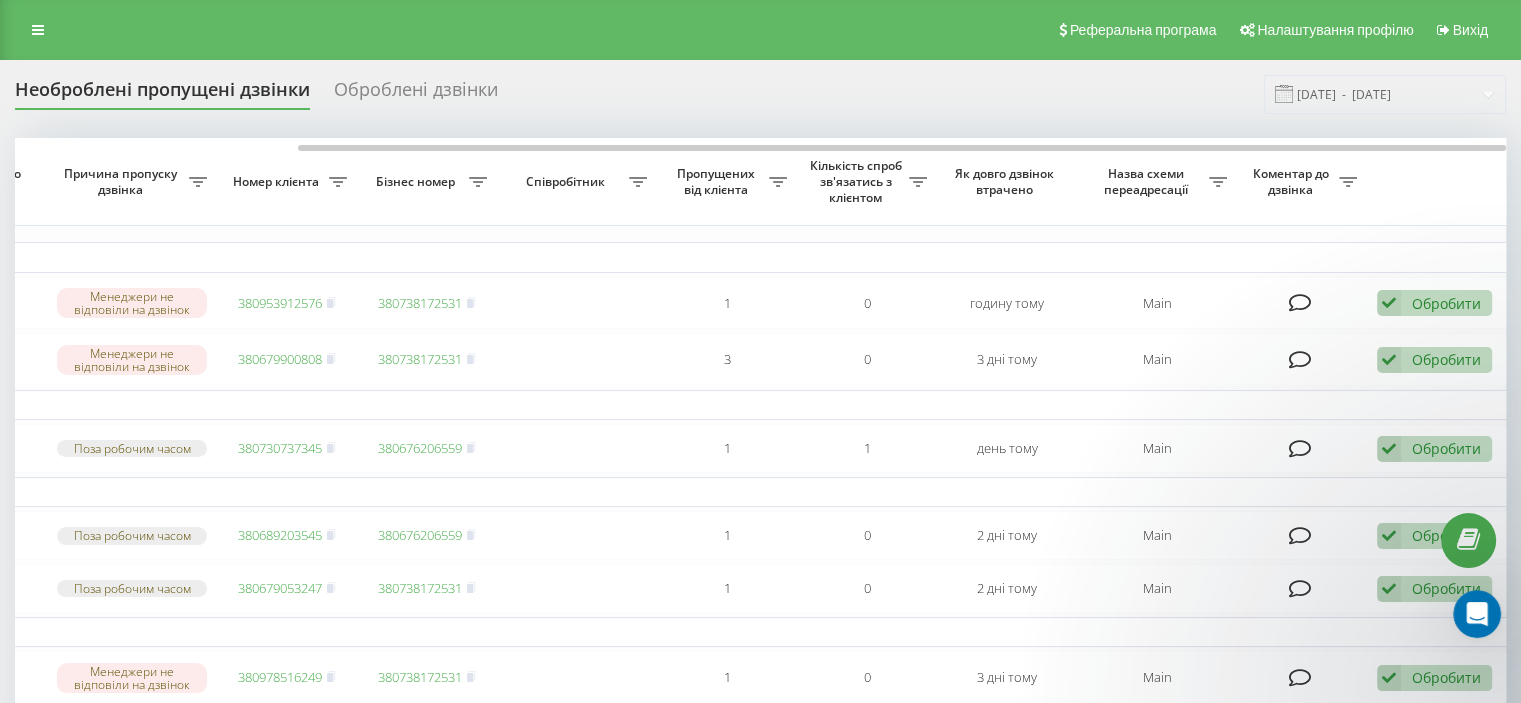 scroll, scrollTop: 0, scrollLeft: 0, axis: both 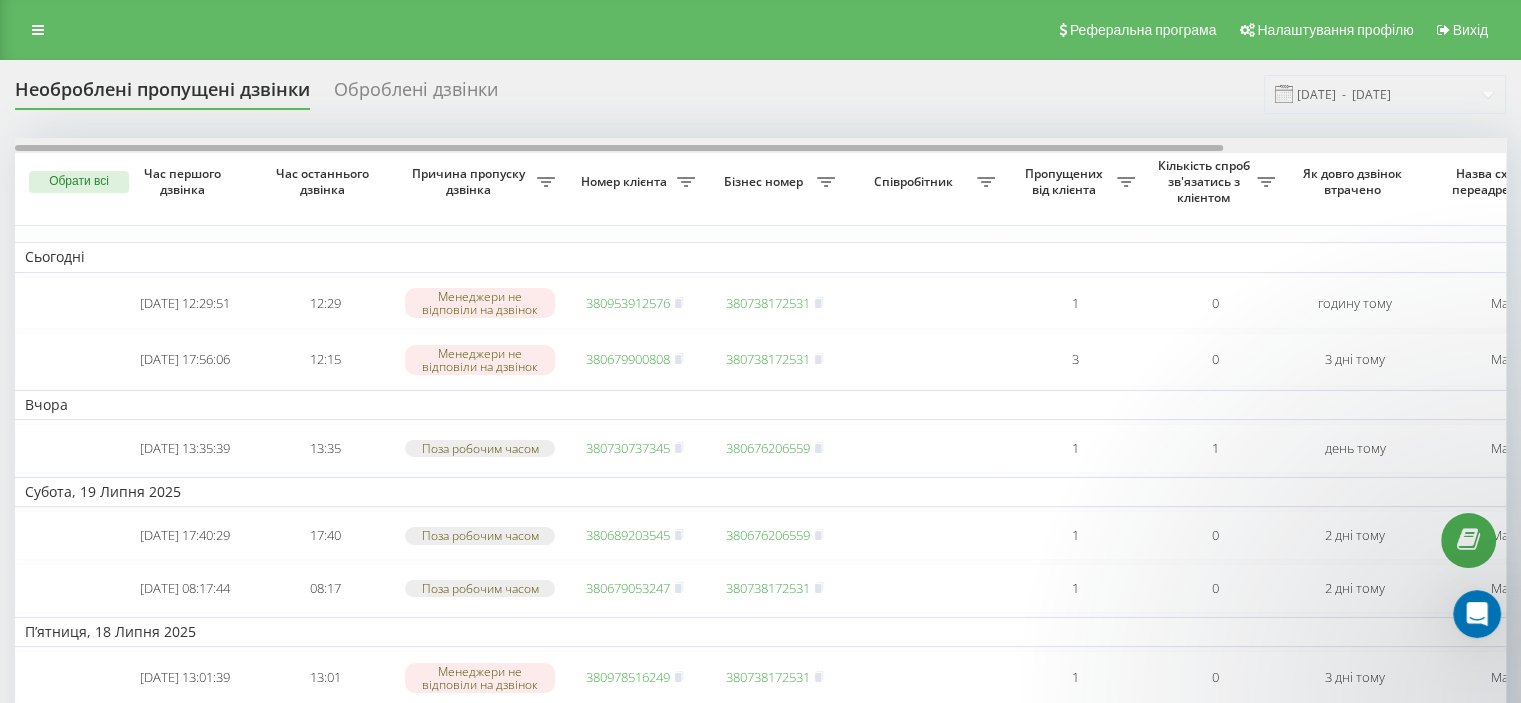 drag, startPoint x: 413, startPoint y: 147, endPoint x: 0, endPoint y: 167, distance: 413.48398 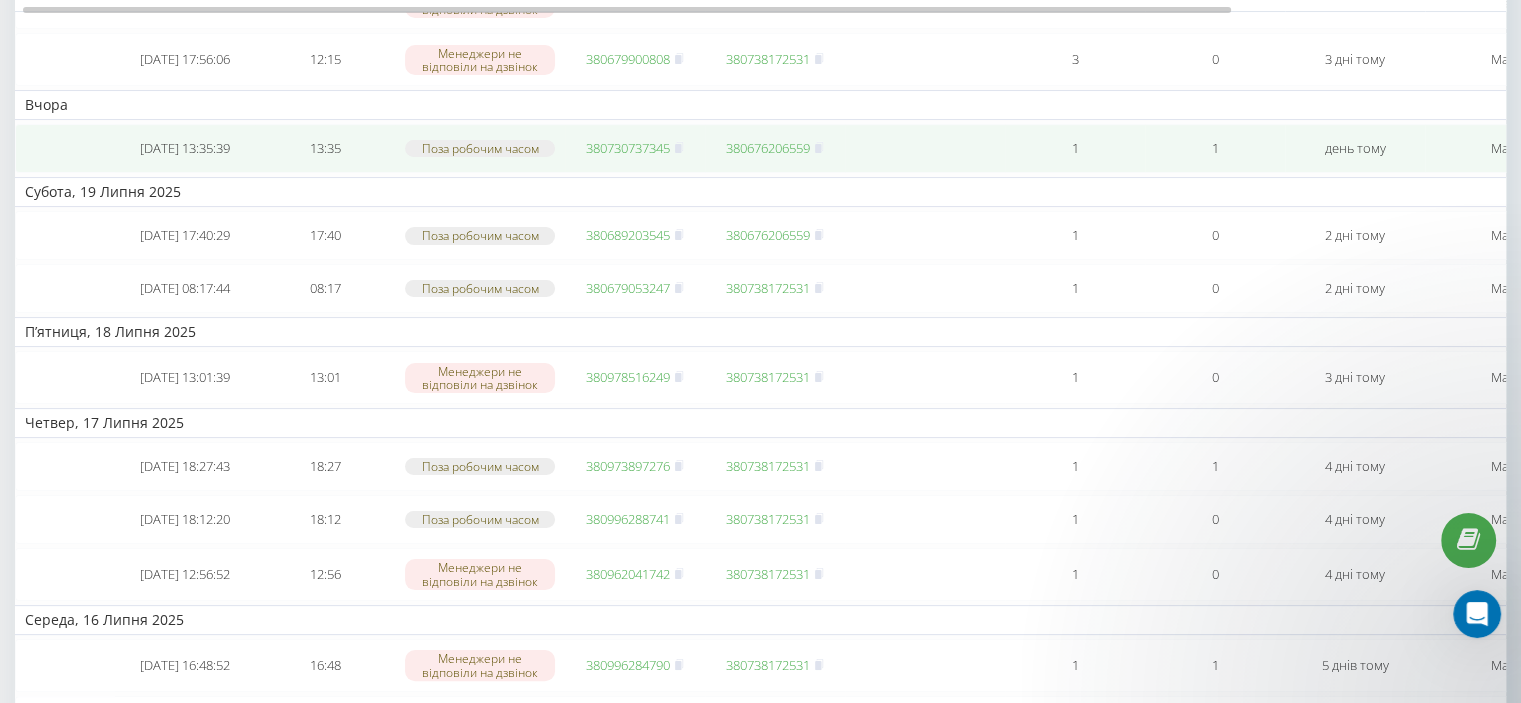 scroll, scrollTop: 0, scrollLeft: 0, axis: both 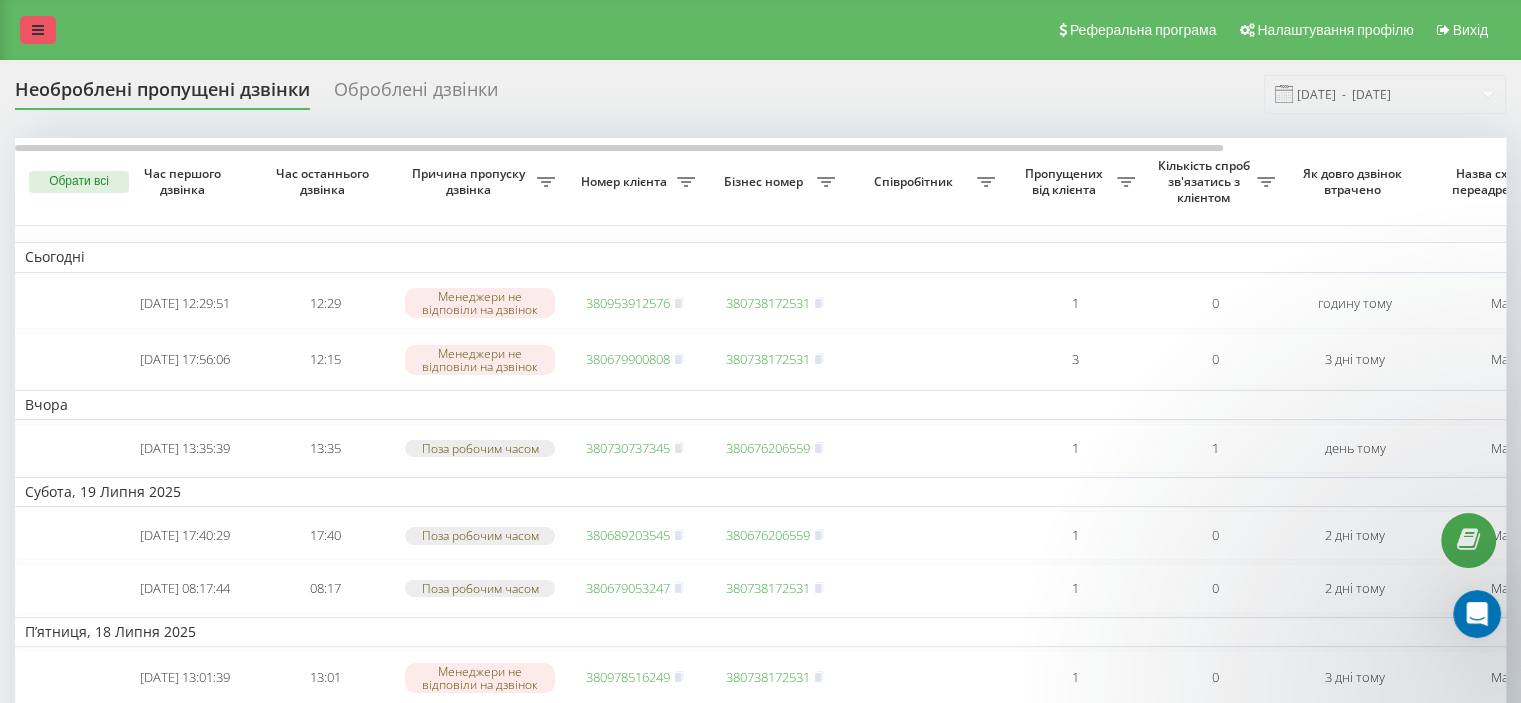 click at bounding box center (38, 30) 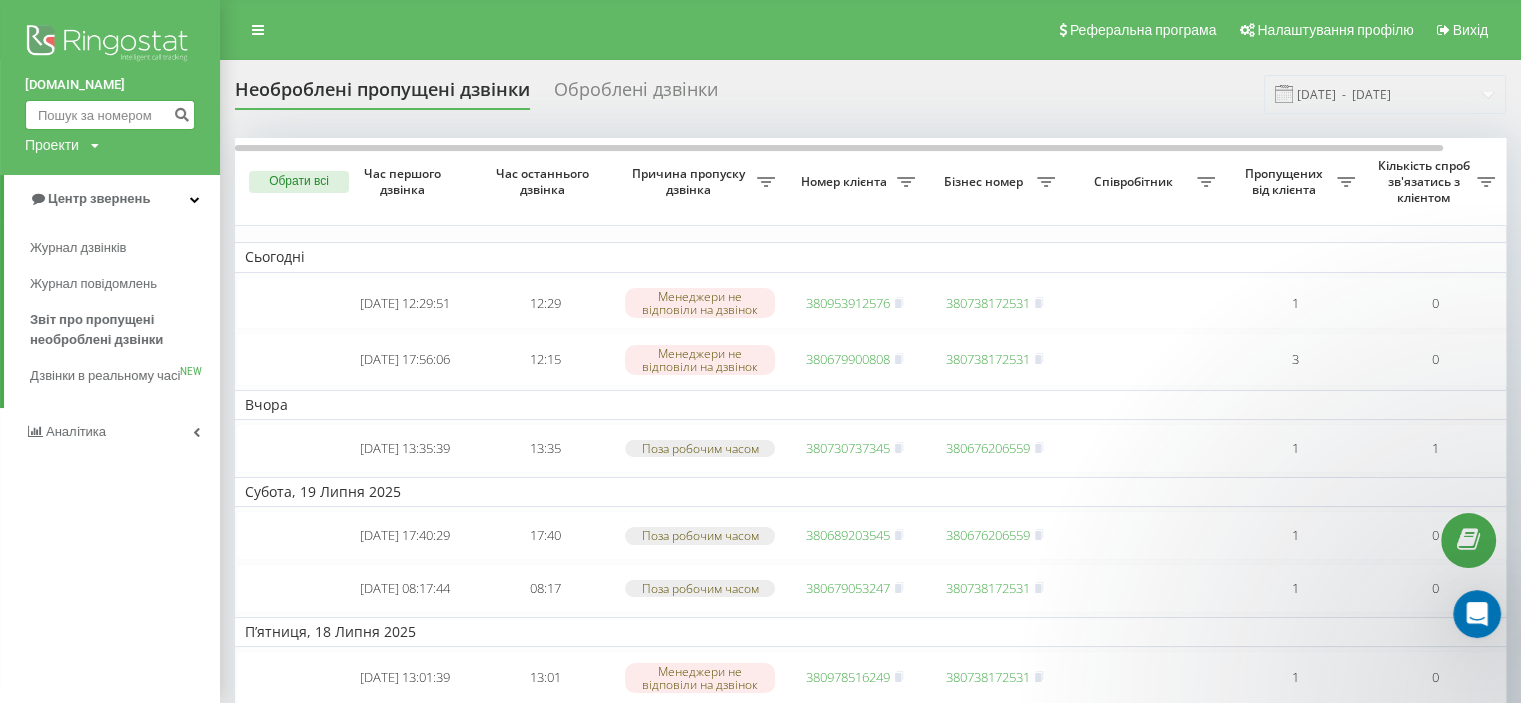 click at bounding box center (110, 115) 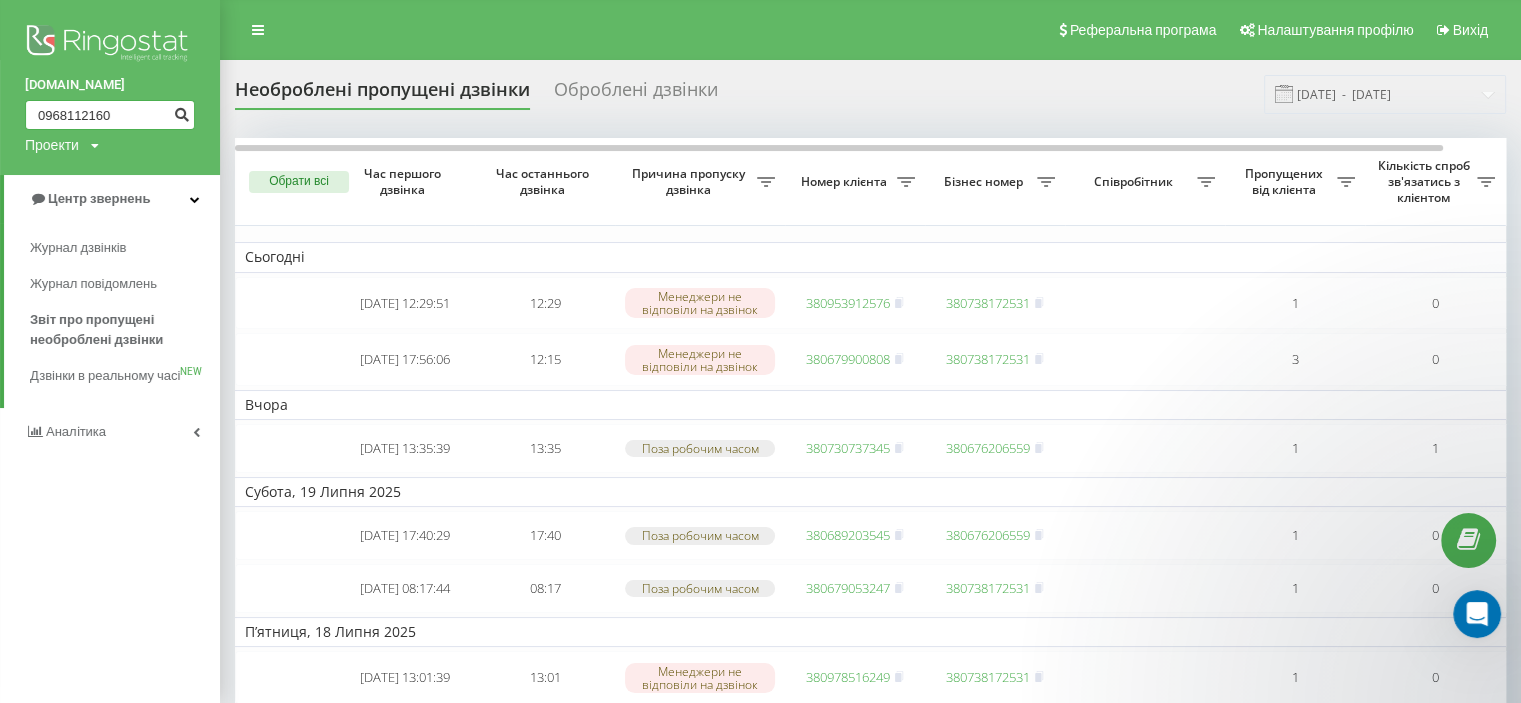 type on "0968112160" 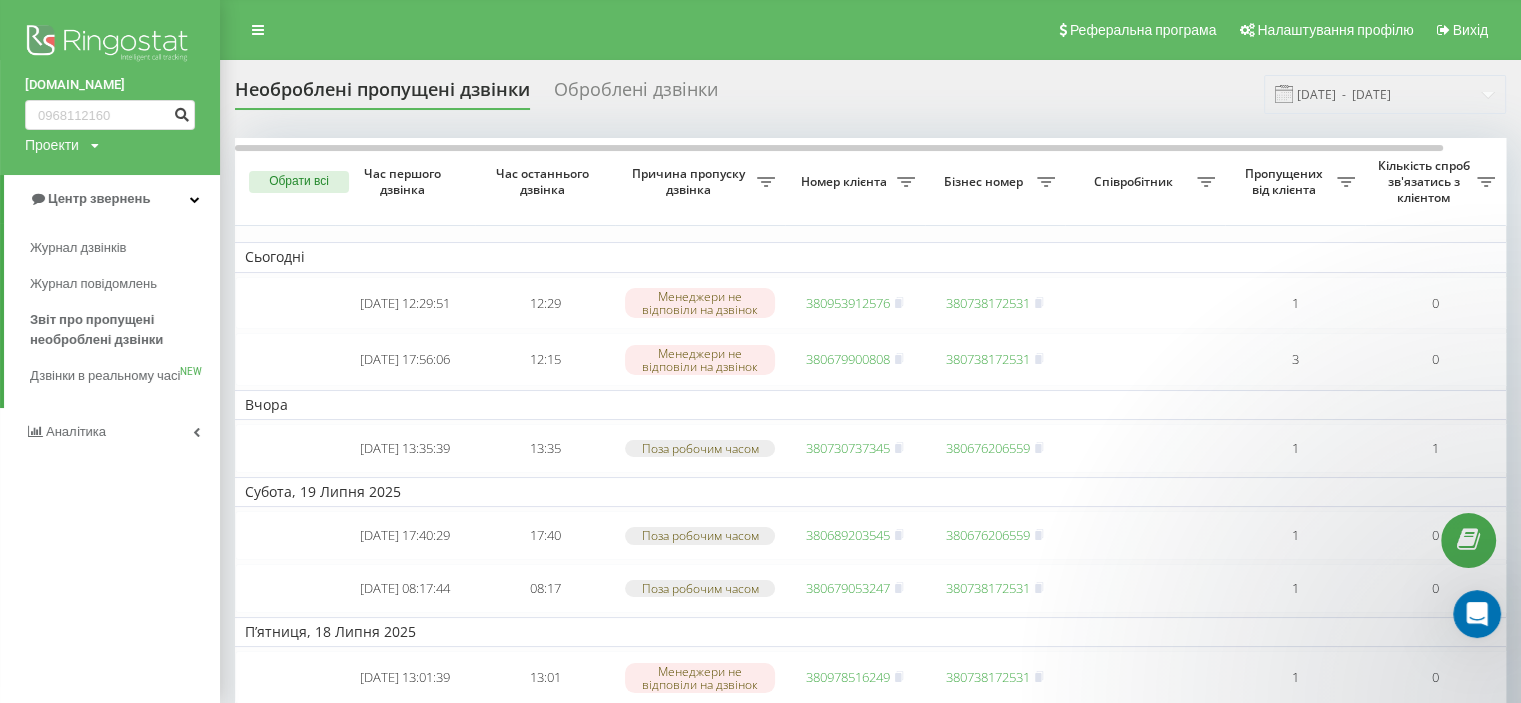 click at bounding box center (181, 115) 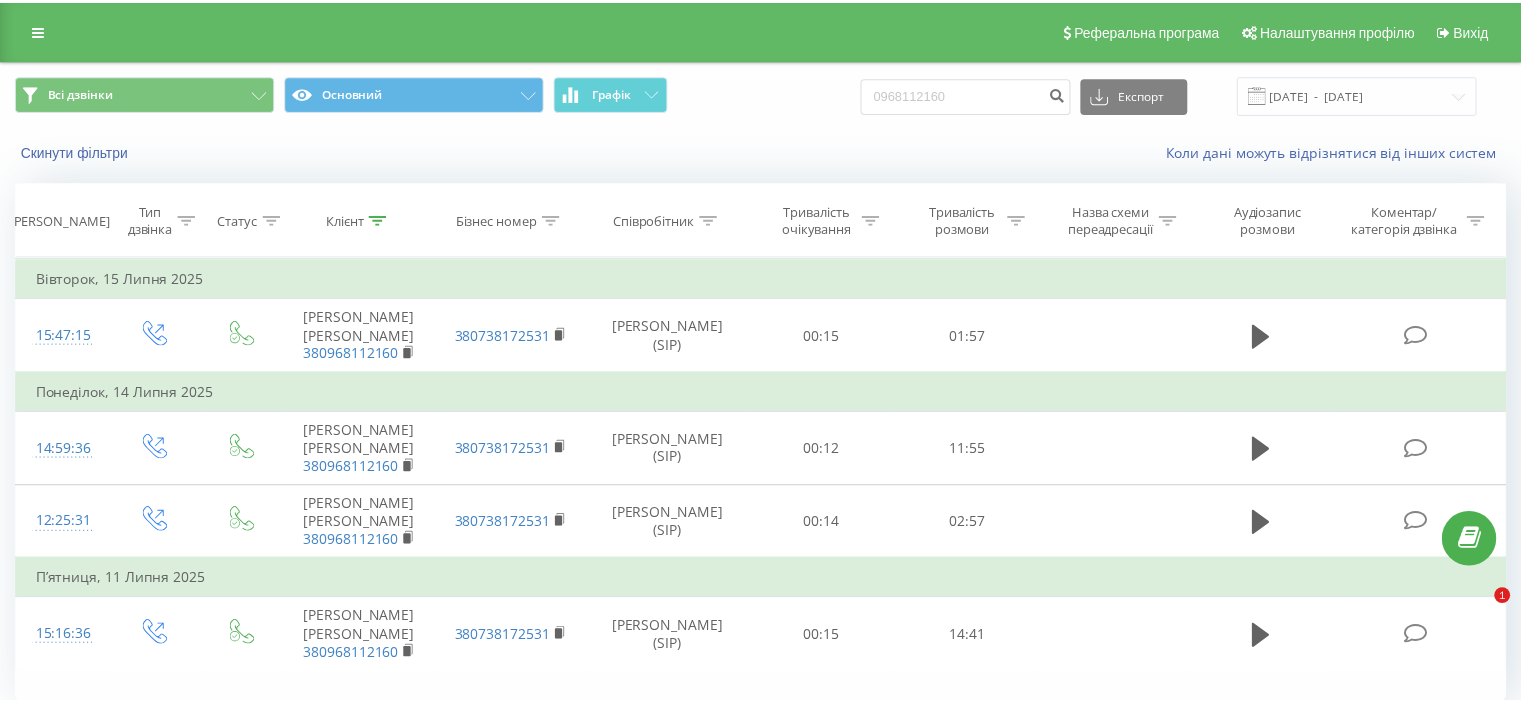 scroll, scrollTop: 0, scrollLeft: 0, axis: both 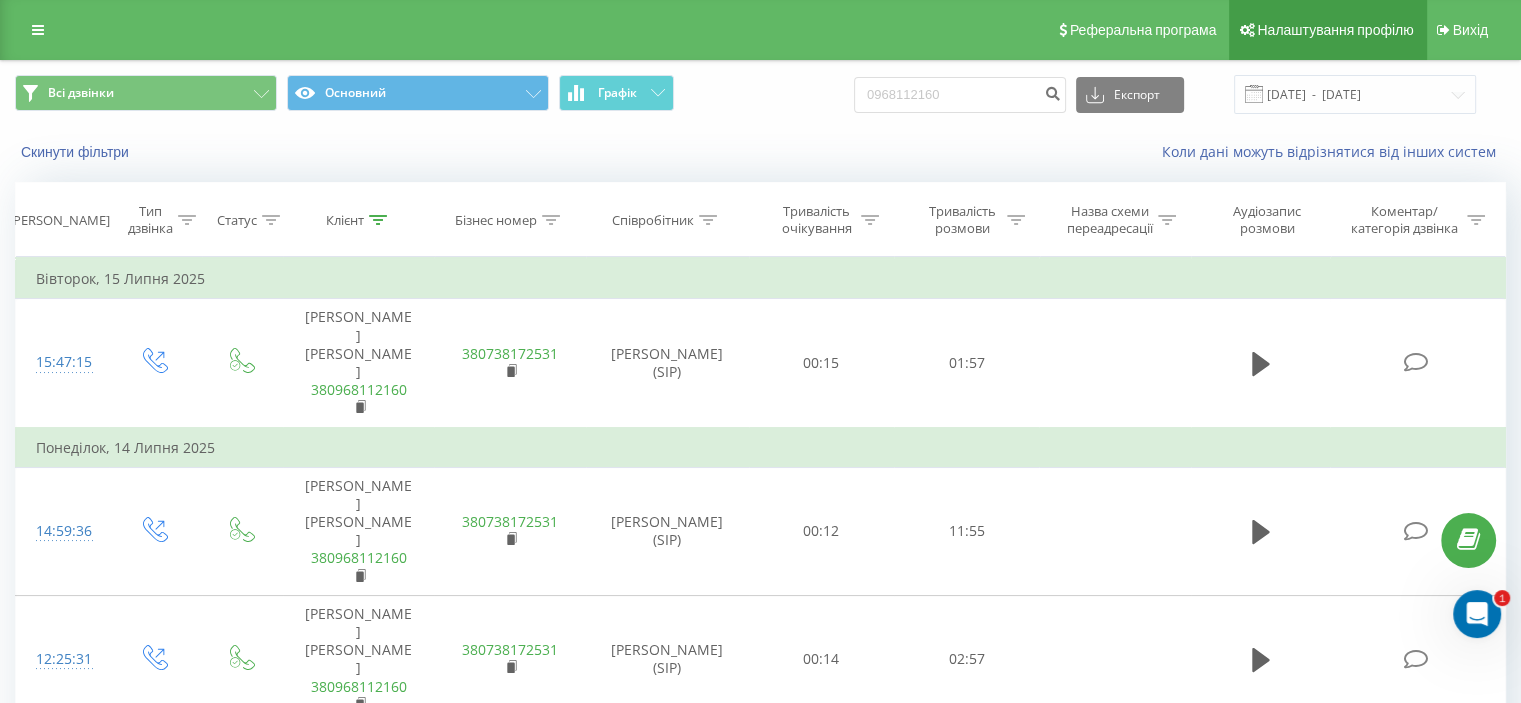 click on "Налаштування профілю" at bounding box center (1335, 30) 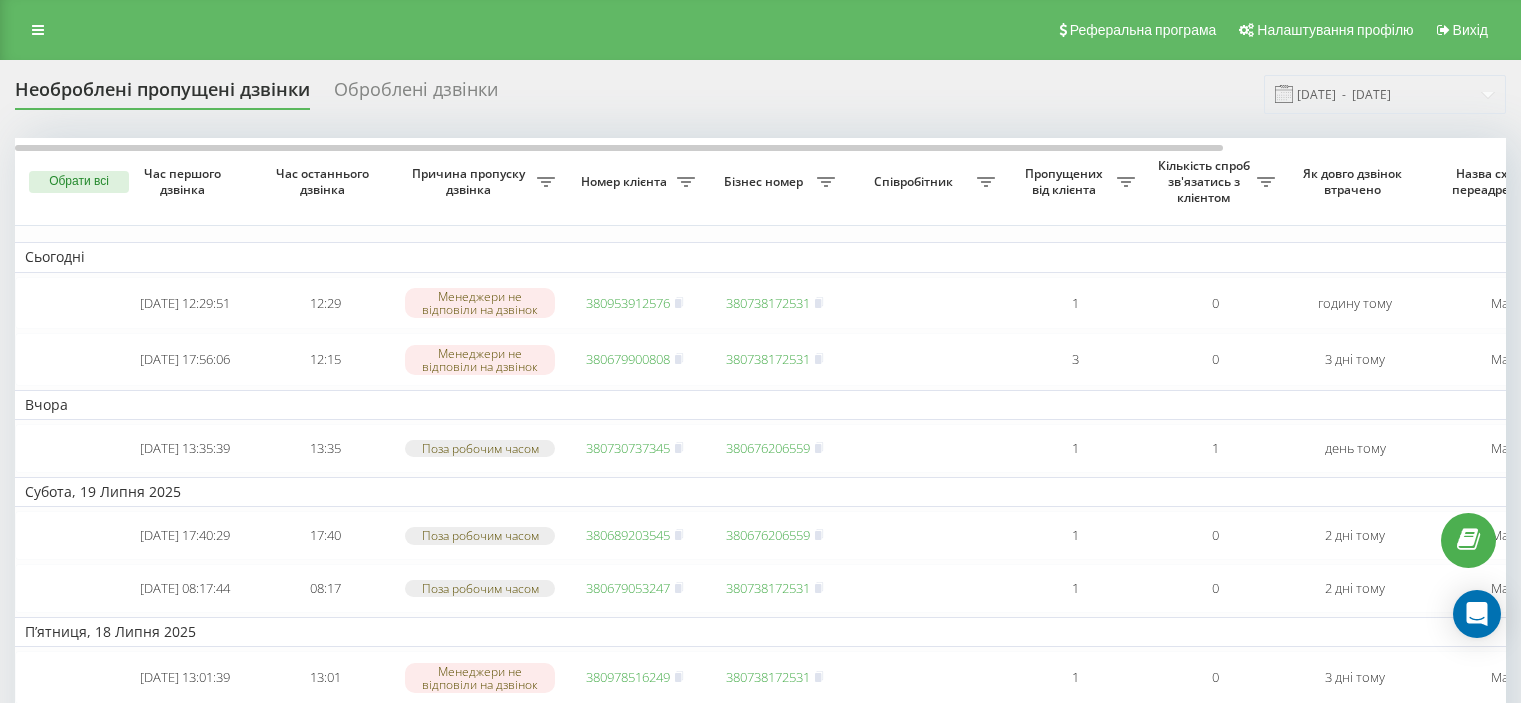 scroll, scrollTop: 0, scrollLeft: 0, axis: both 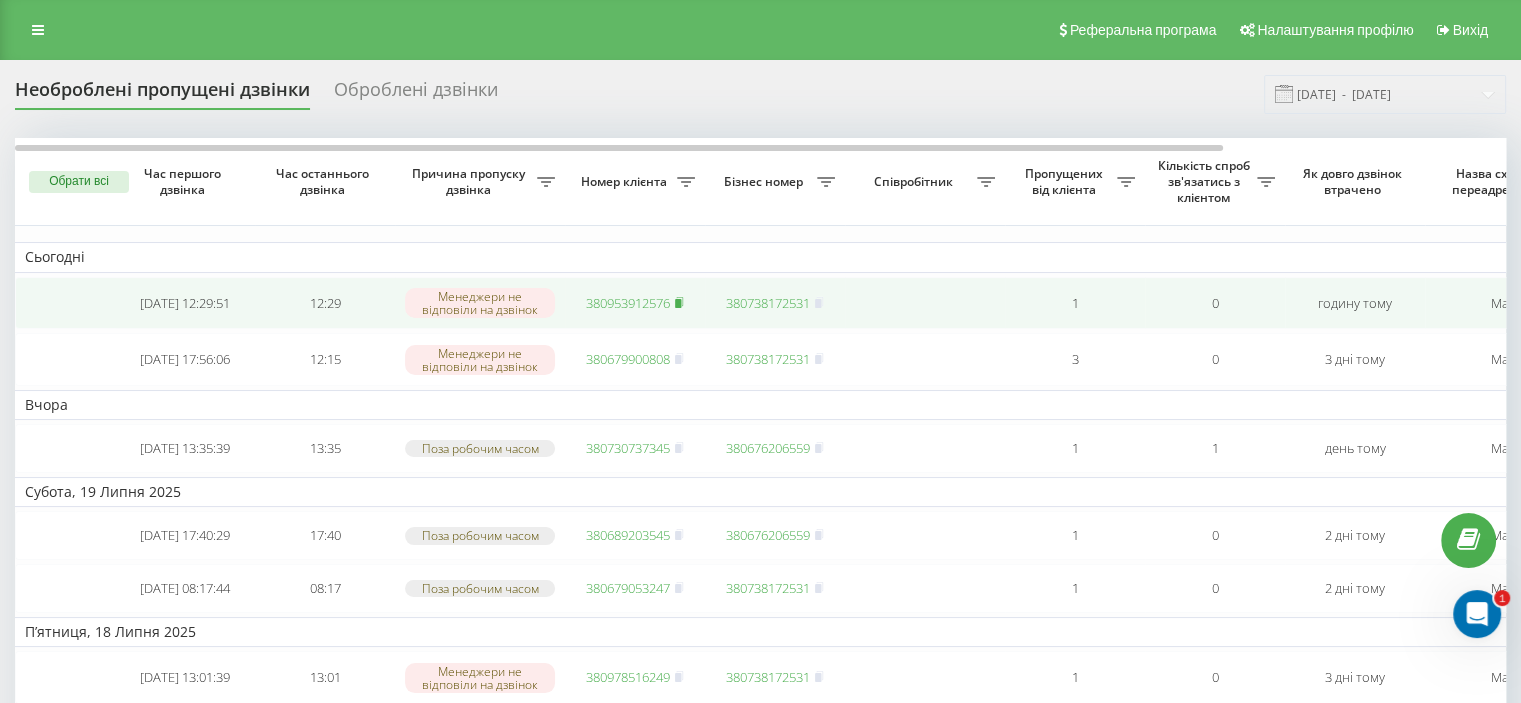 click 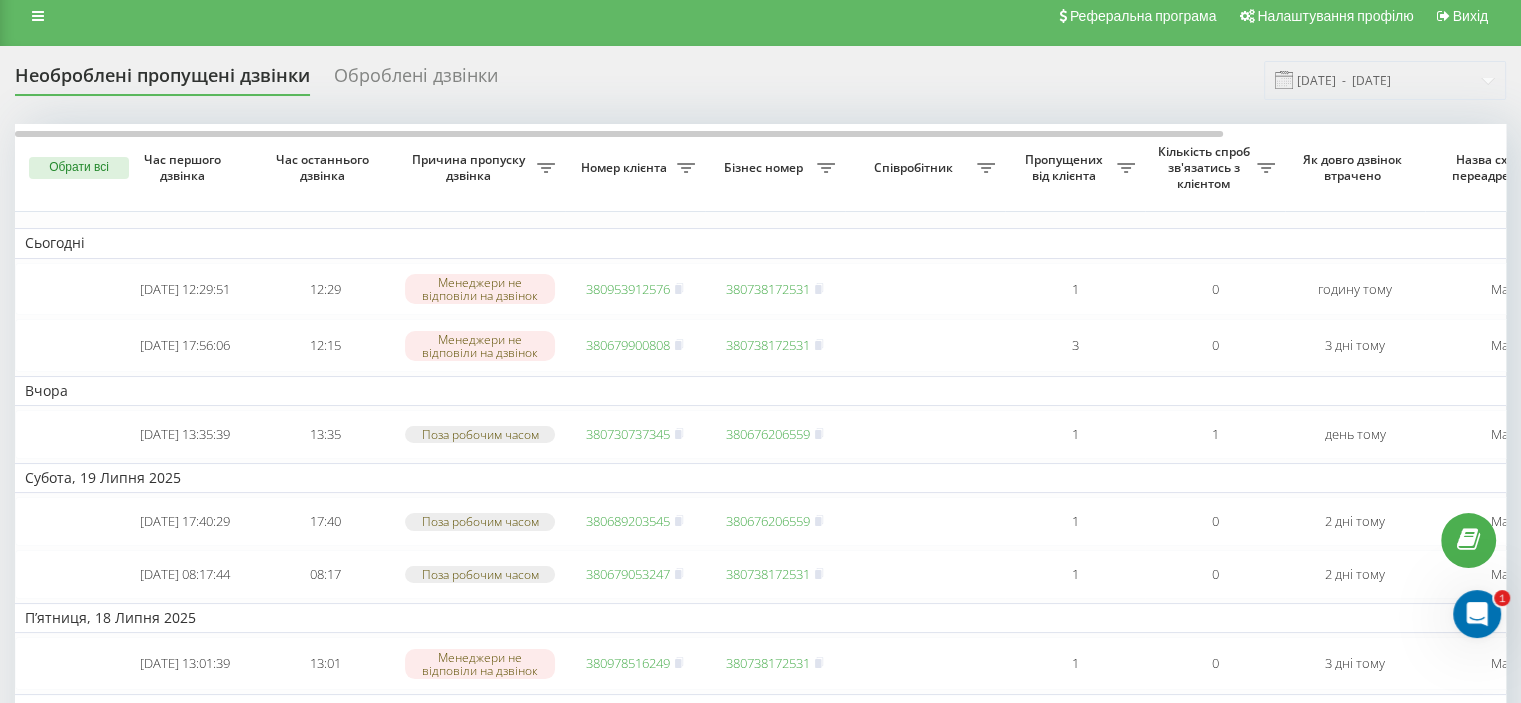 scroll, scrollTop: 0, scrollLeft: 0, axis: both 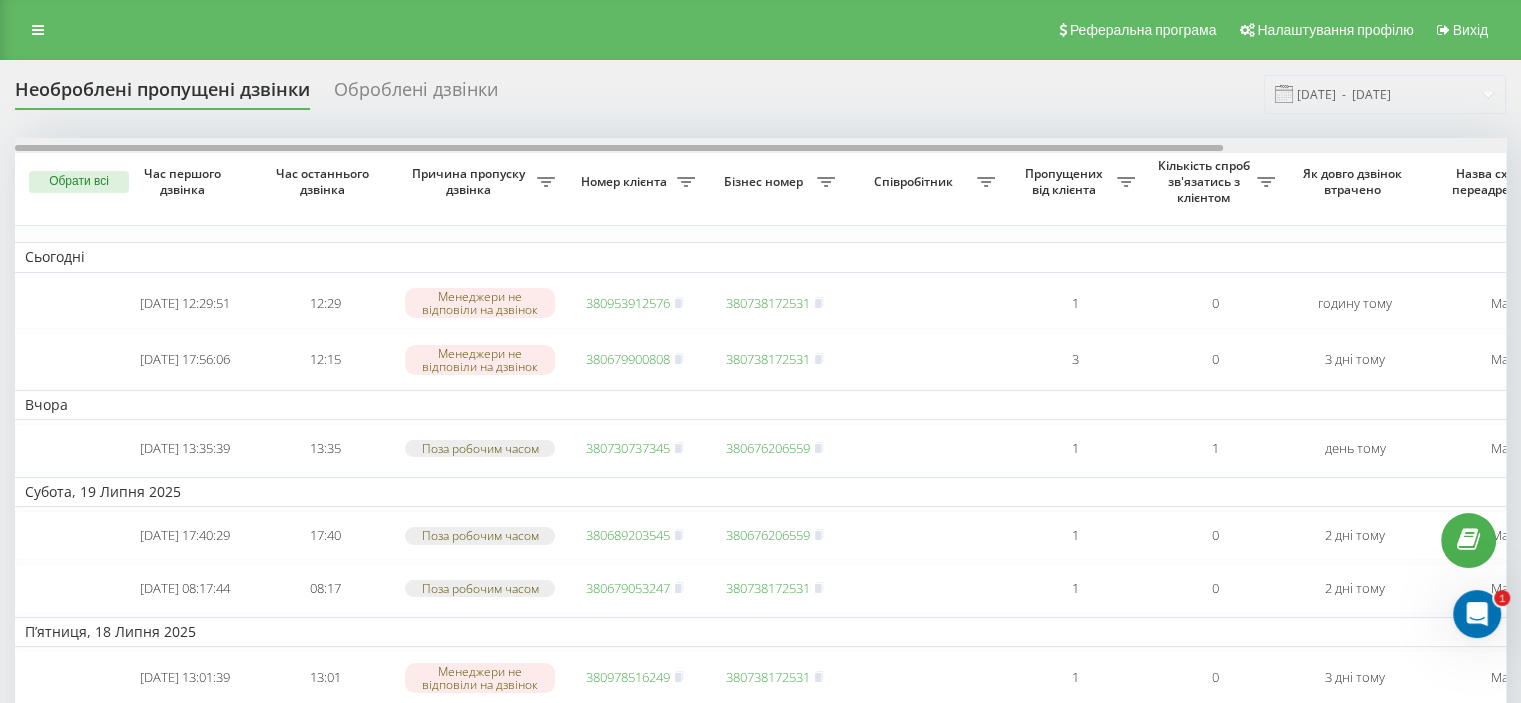 drag, startPoint x: 290, startPoint y: 151, endPoint x: 150, endPoint y: 192, distance: 145.88008 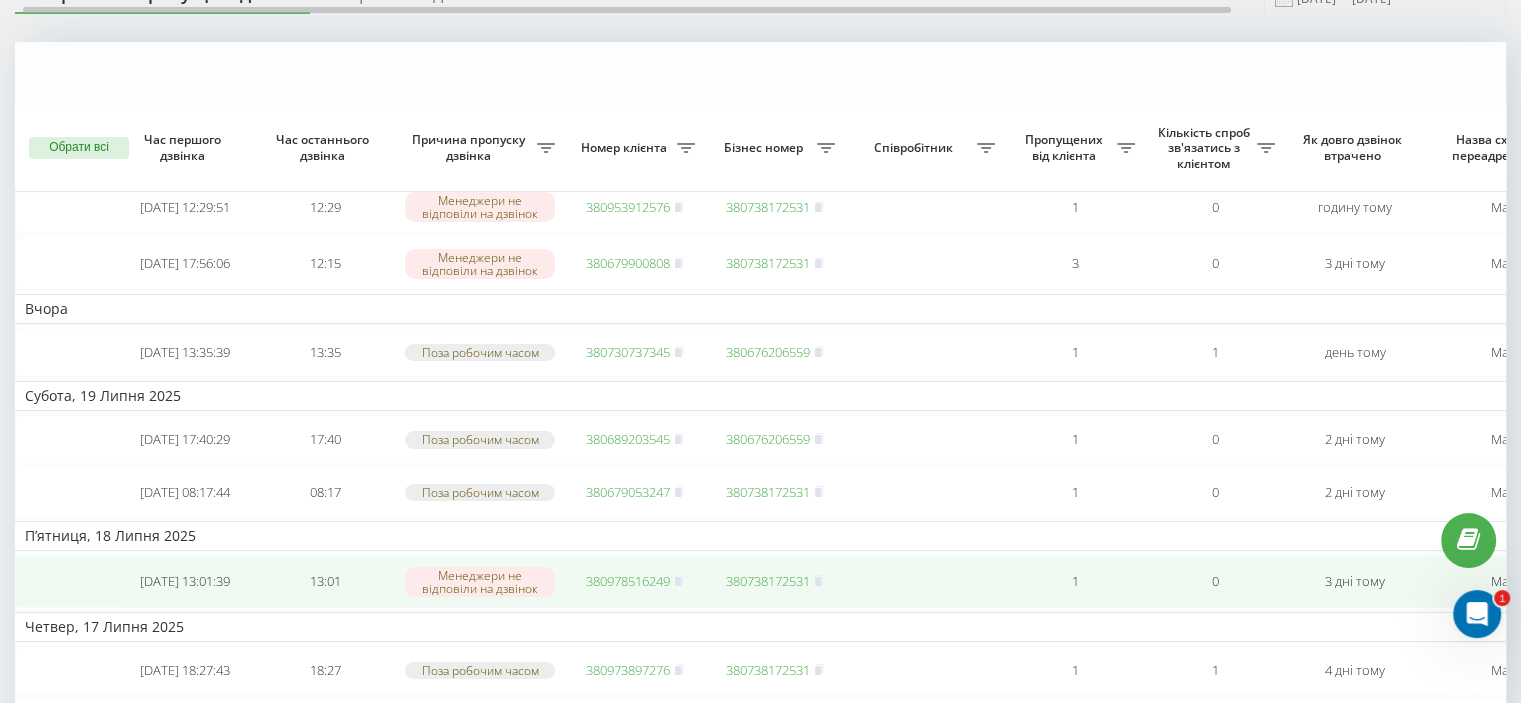 scroll, scrollTop: 200, scrollLeft: 0, axis: vertical 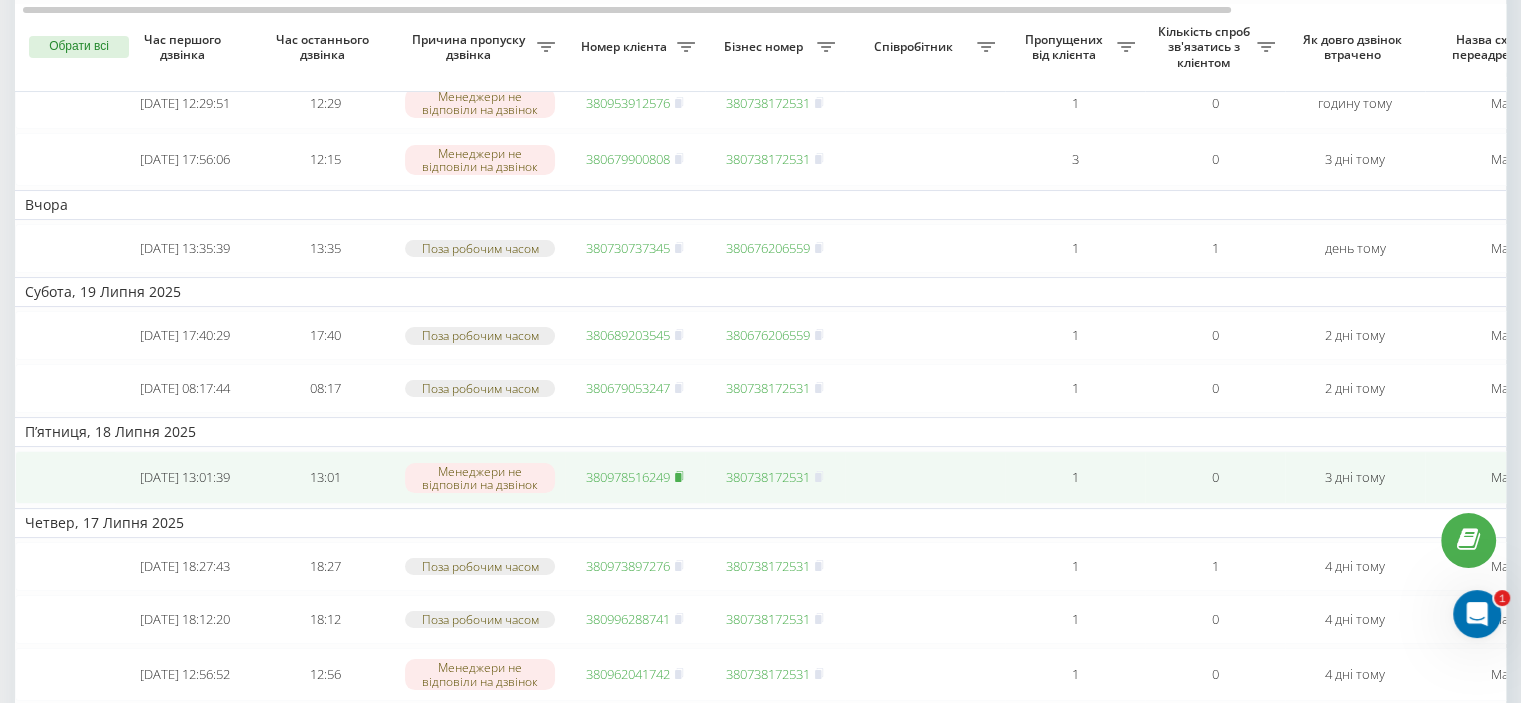 click 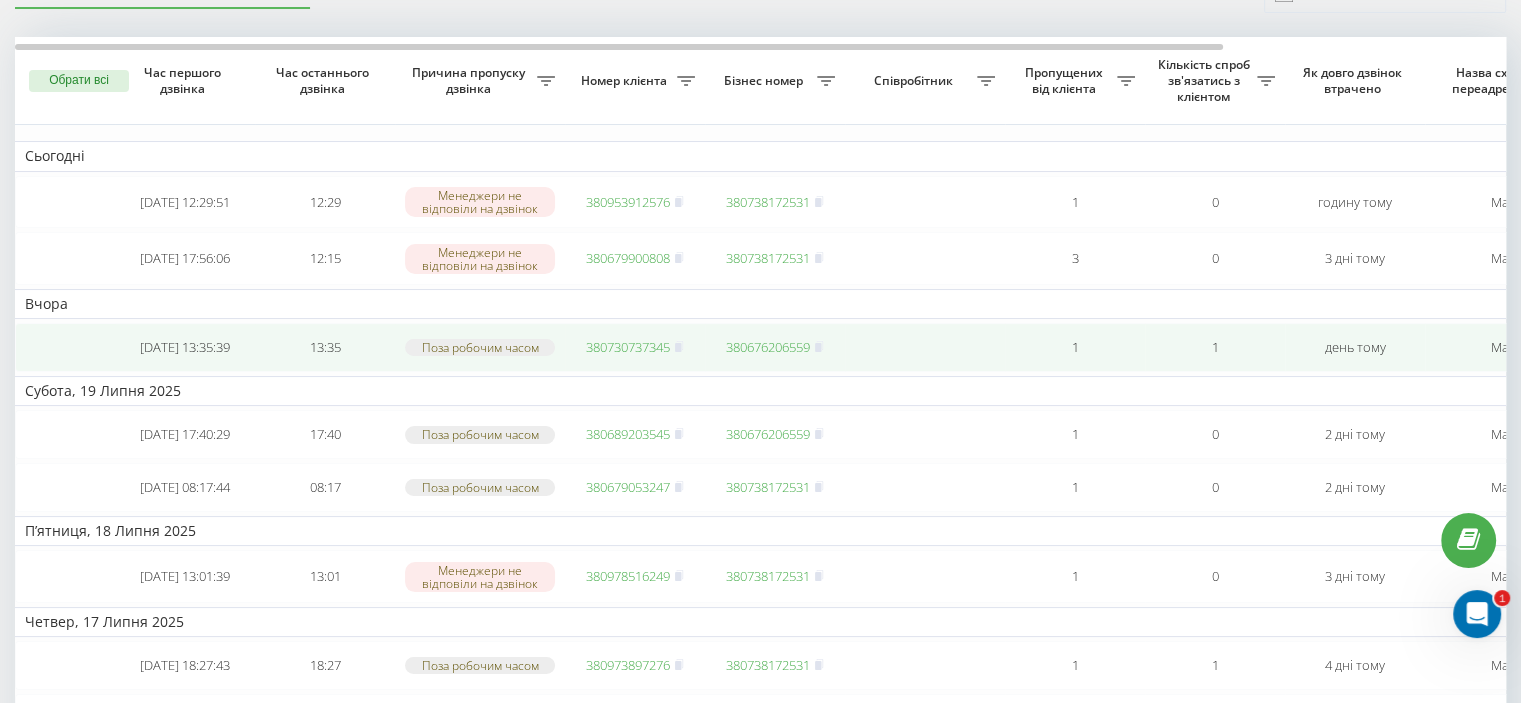scroll, scrollTop: 0, scrollLeft: 0, axis: both 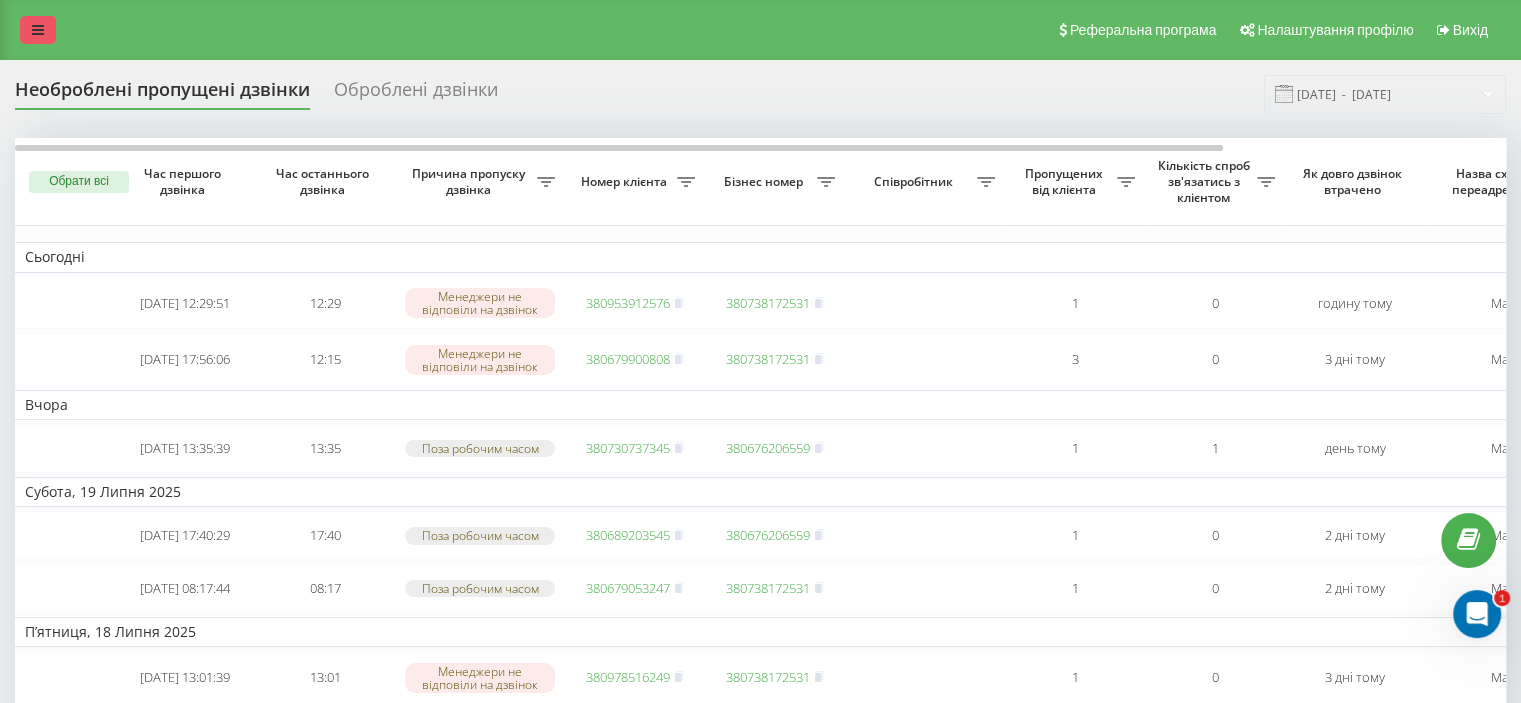 click at bounding box center (38, 30) 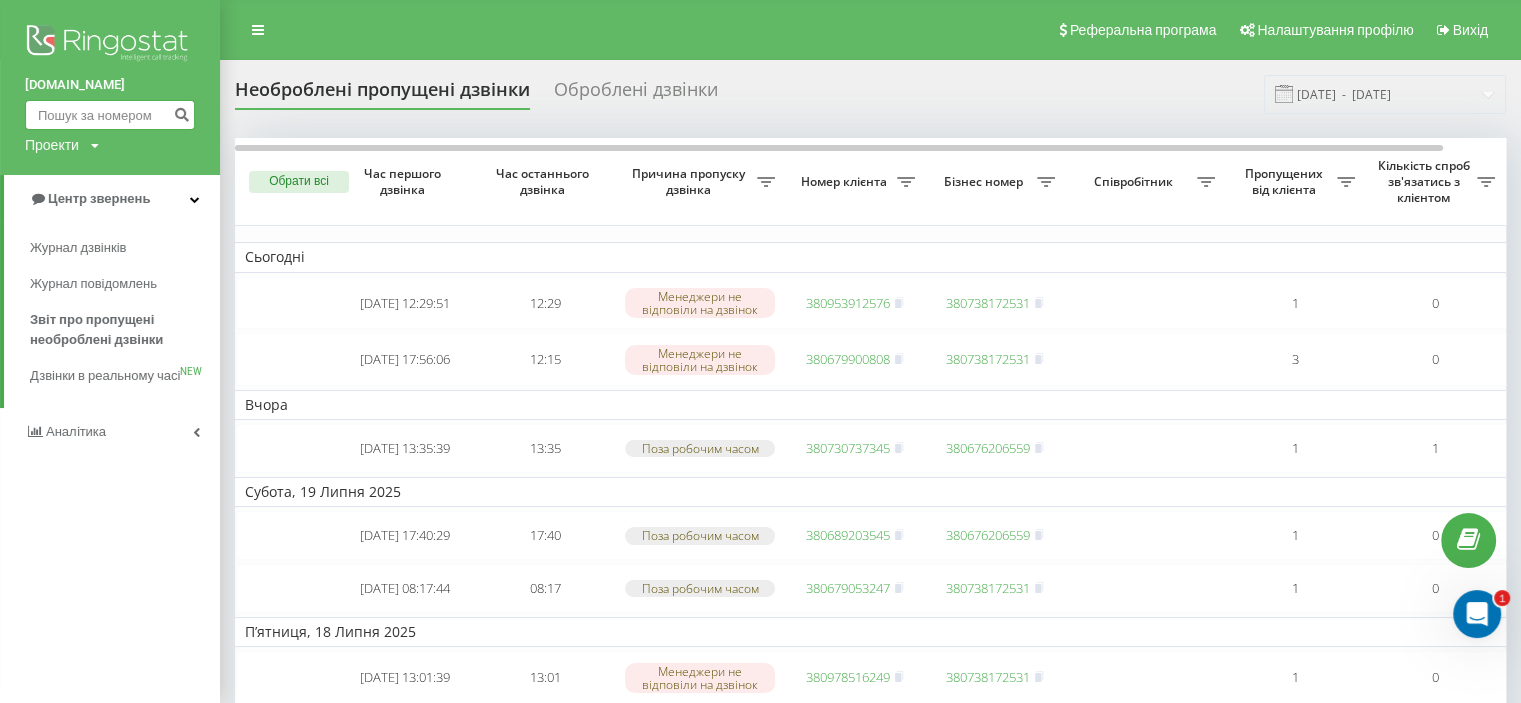 click at bounding box center [110, 115] 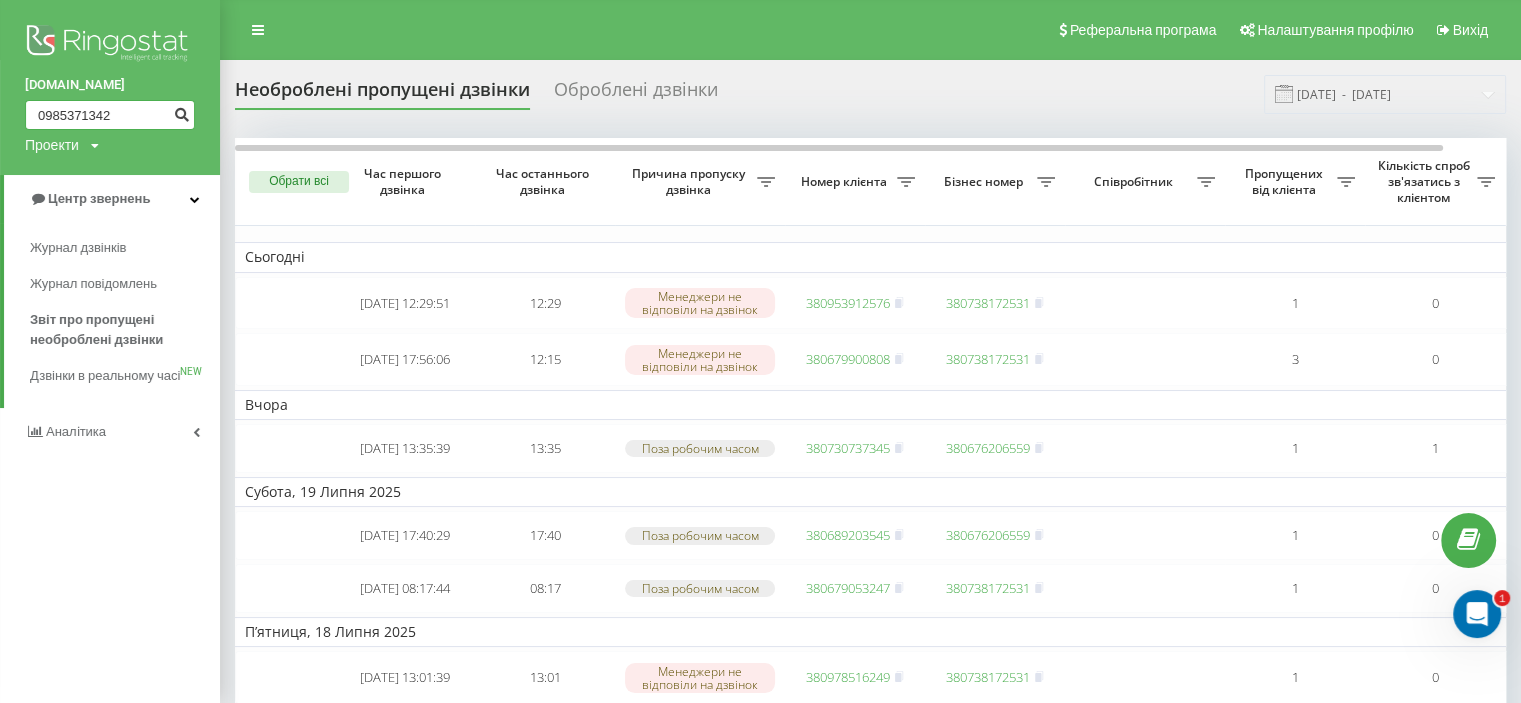 type on "0985371342" 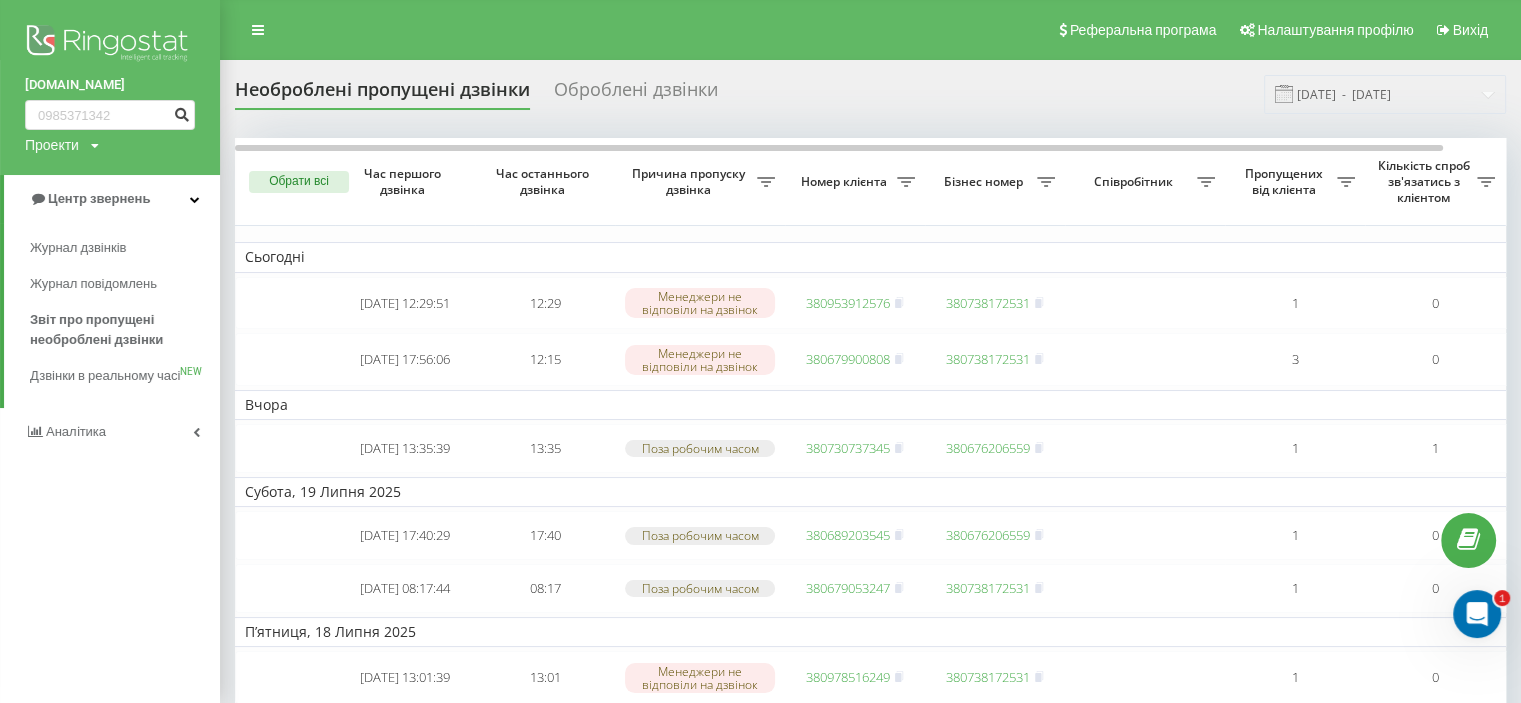 click at bounding box center [181, 112] 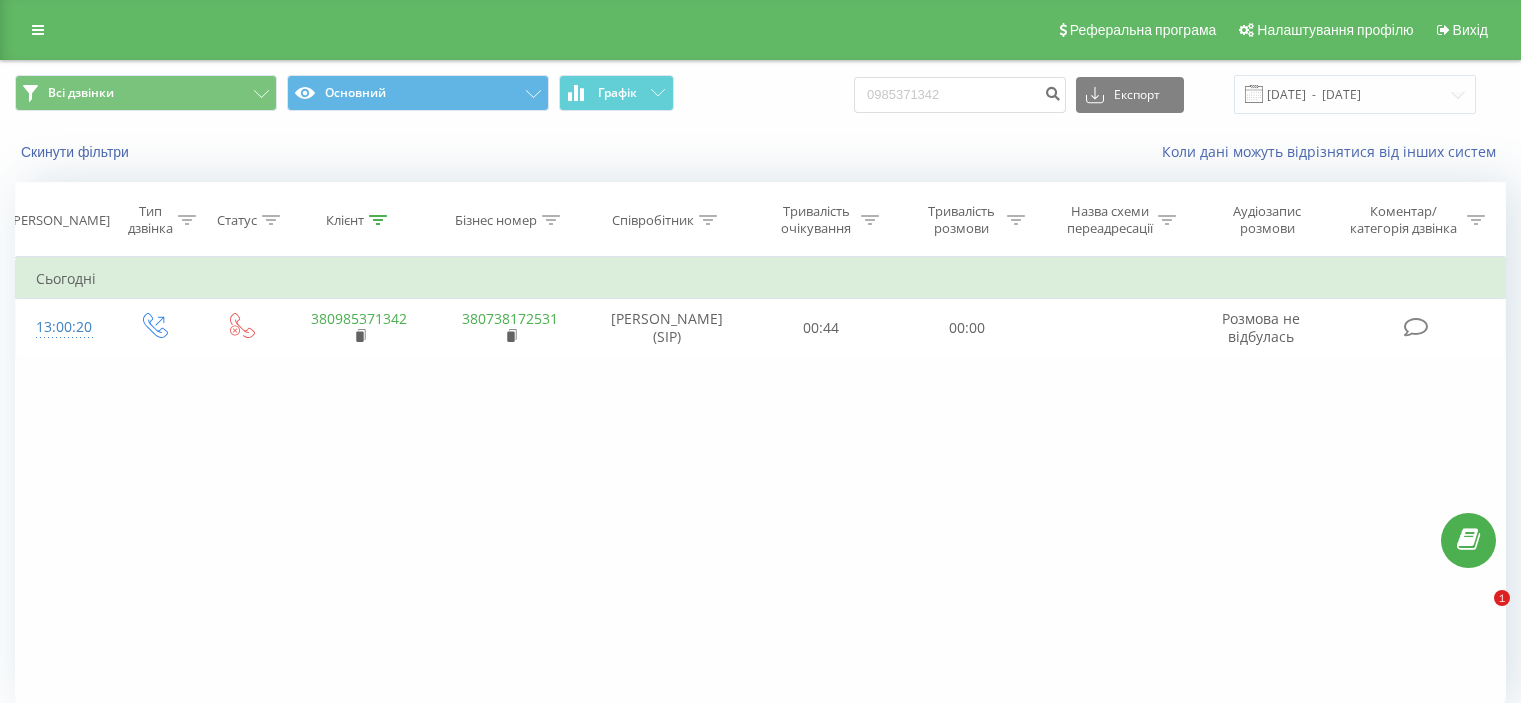 scroll, scrollTop: 0, scrollLeft: 0, axis: both 